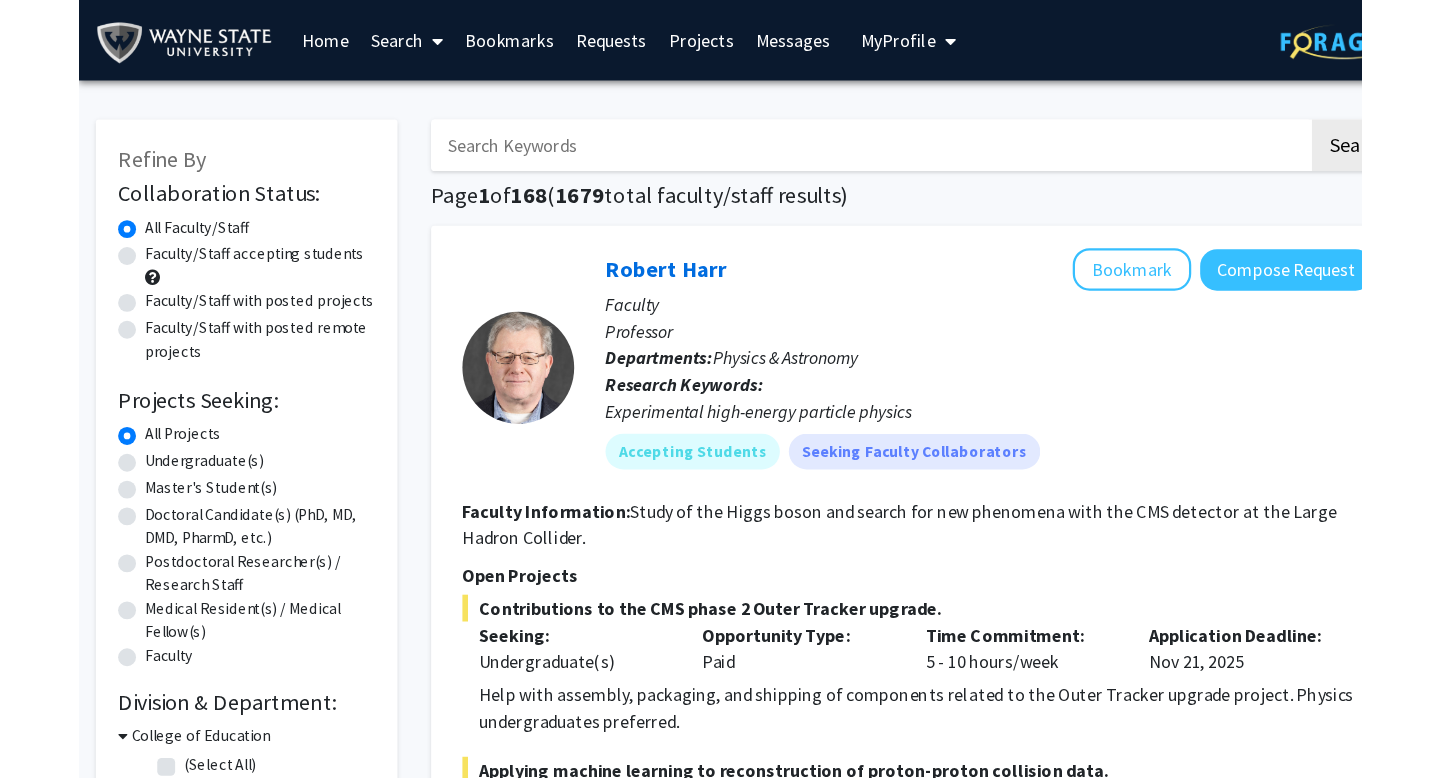 scroll, scrollTop: 0, scrollLeft: 0, axis: both 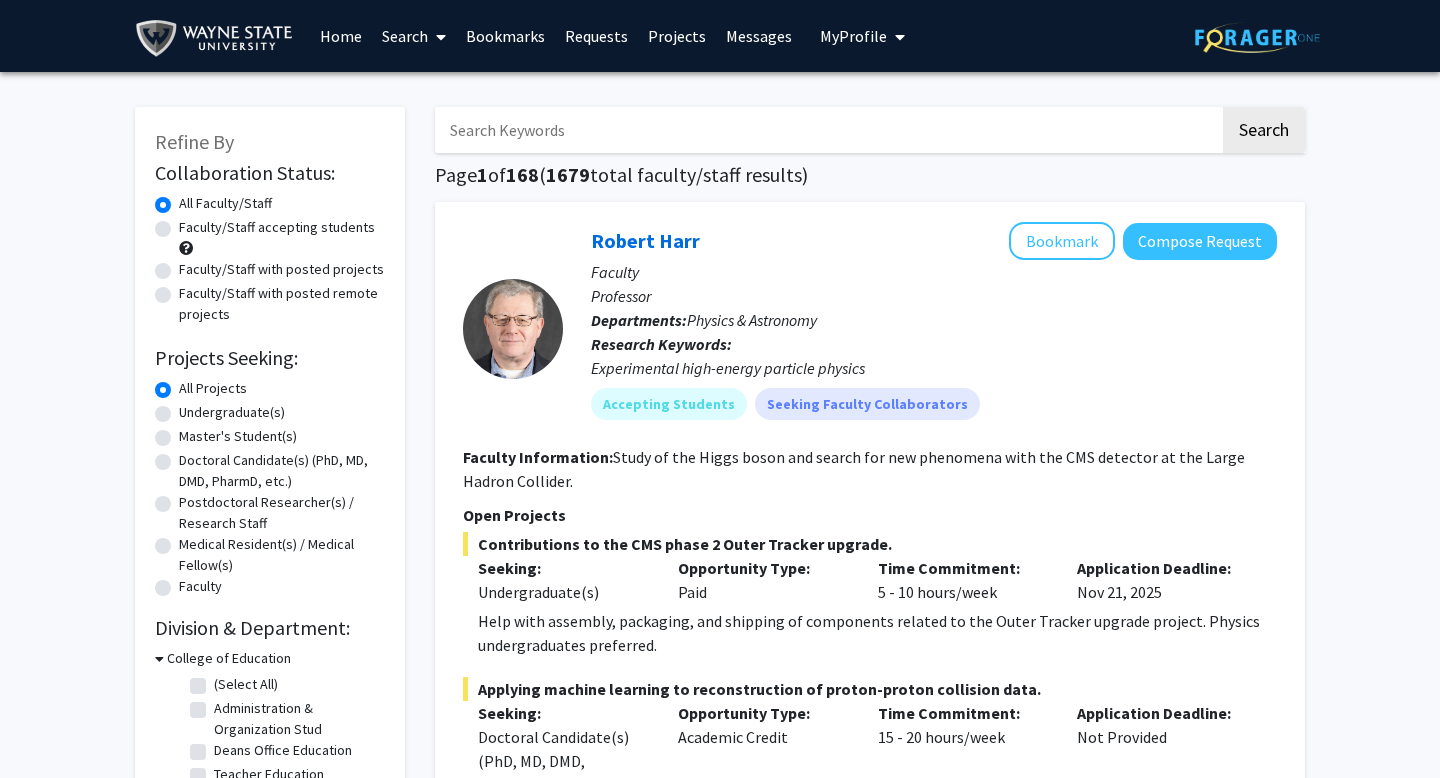 click on "Faculty/Staff accepting students" 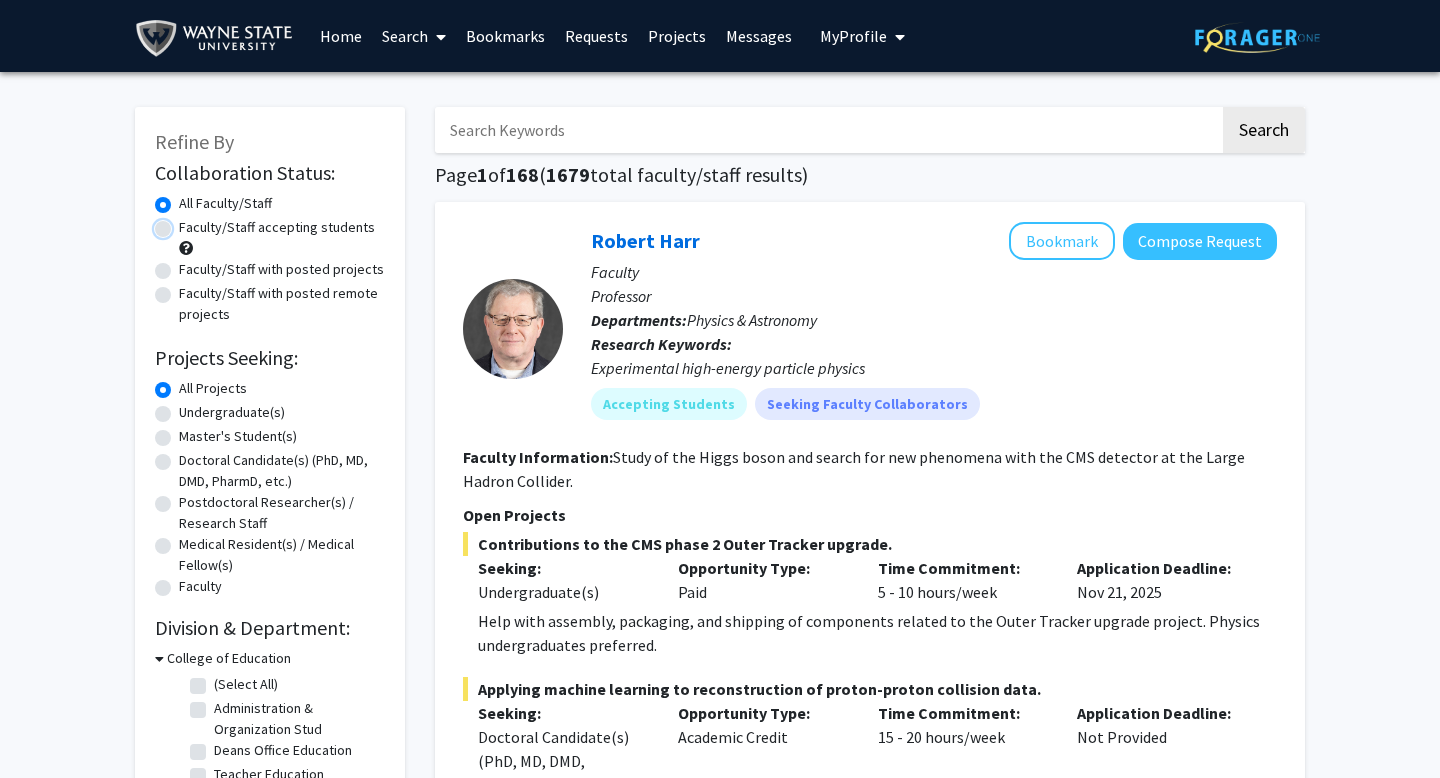 click on "Faculty/Staff accepting students" at bounding box center (185, 223) 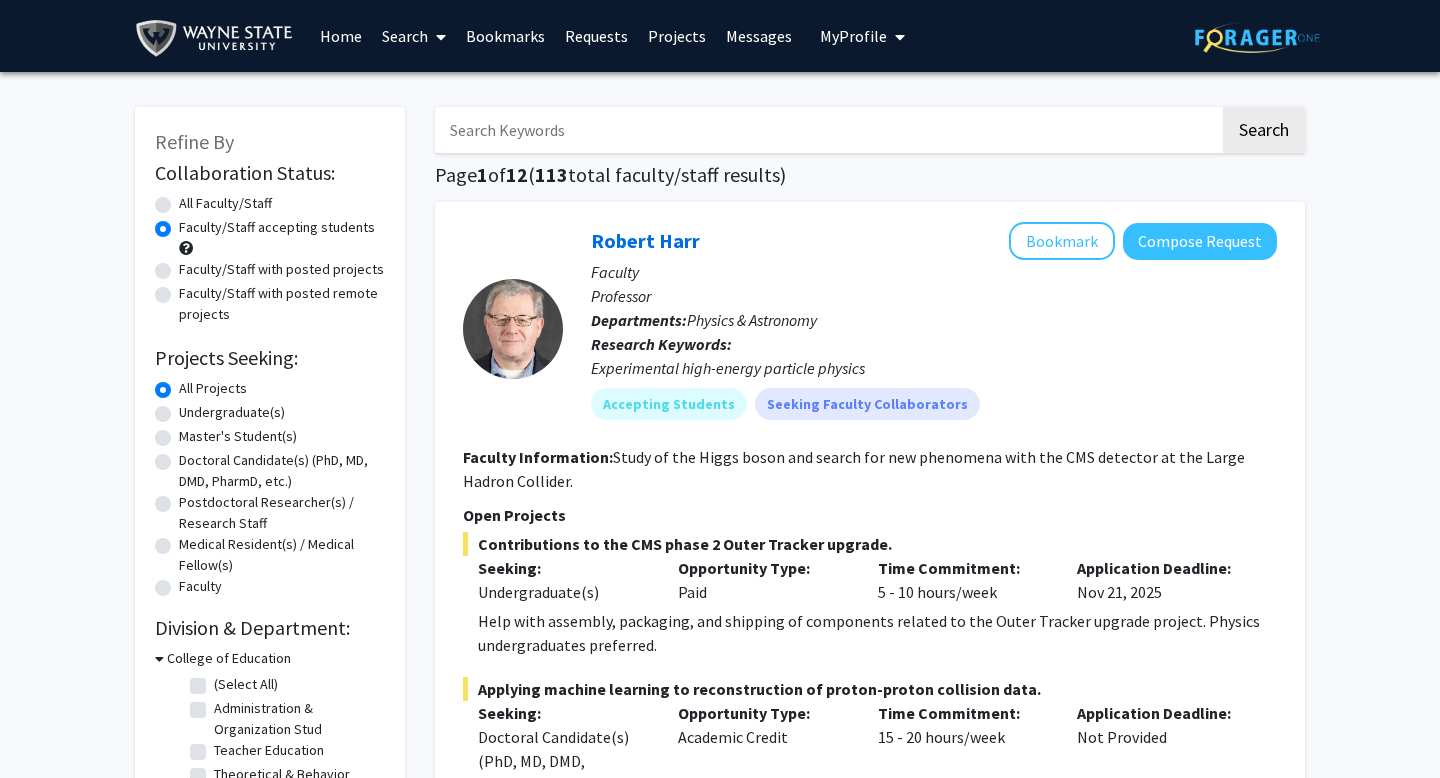click at bounding box center (827, 130) 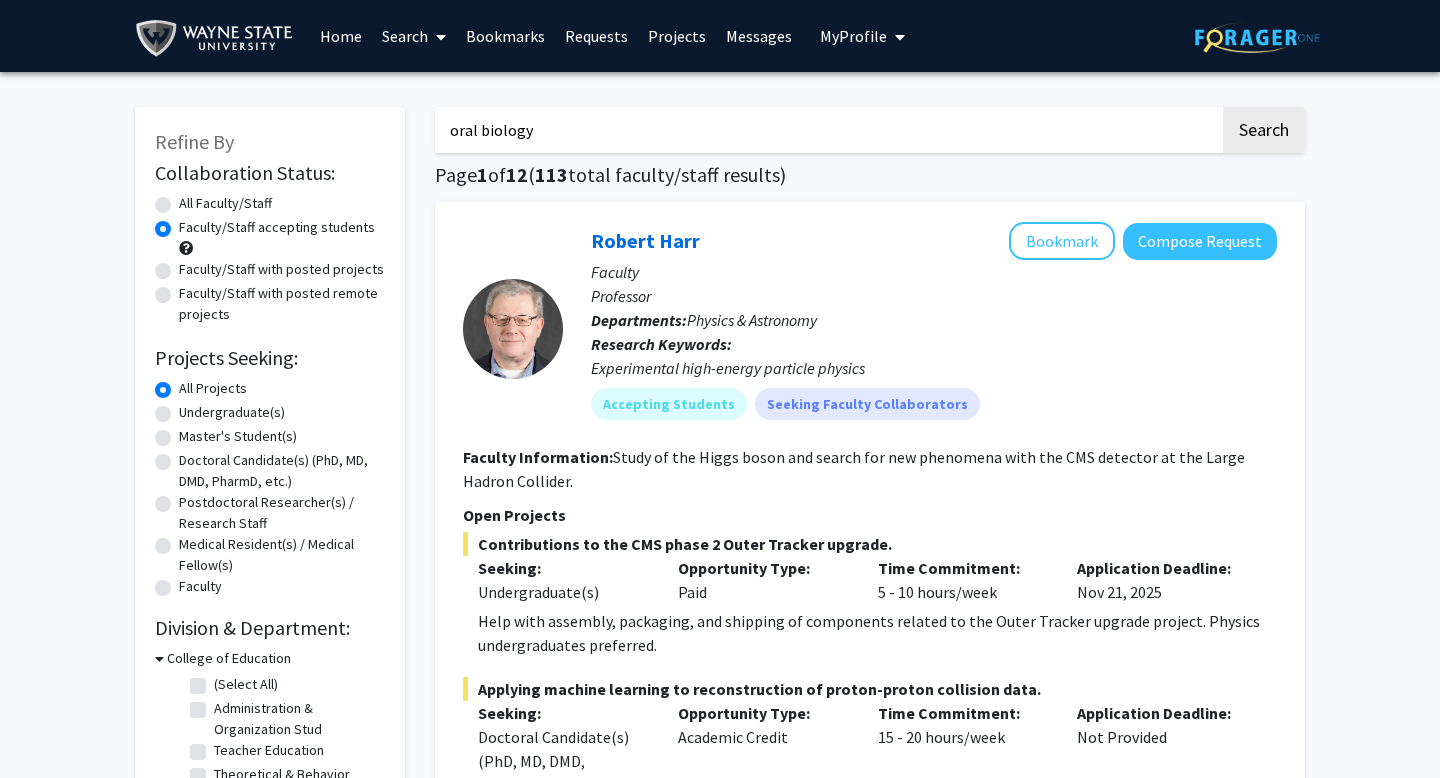 drag, startPoint x: 1076, startPoint y: 137, endPoint x: 483, endPoint y: 135, distance: 593.00336 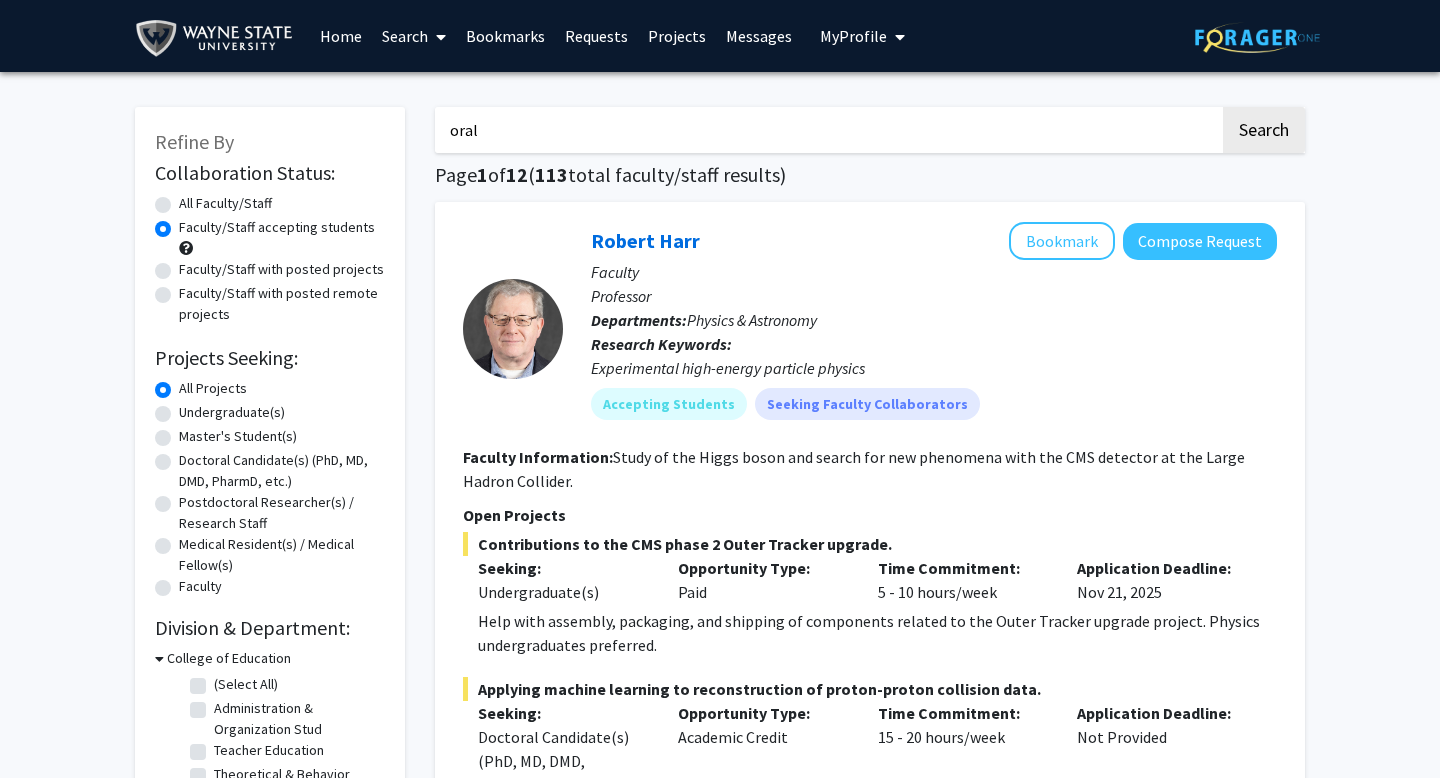 type on "oral" 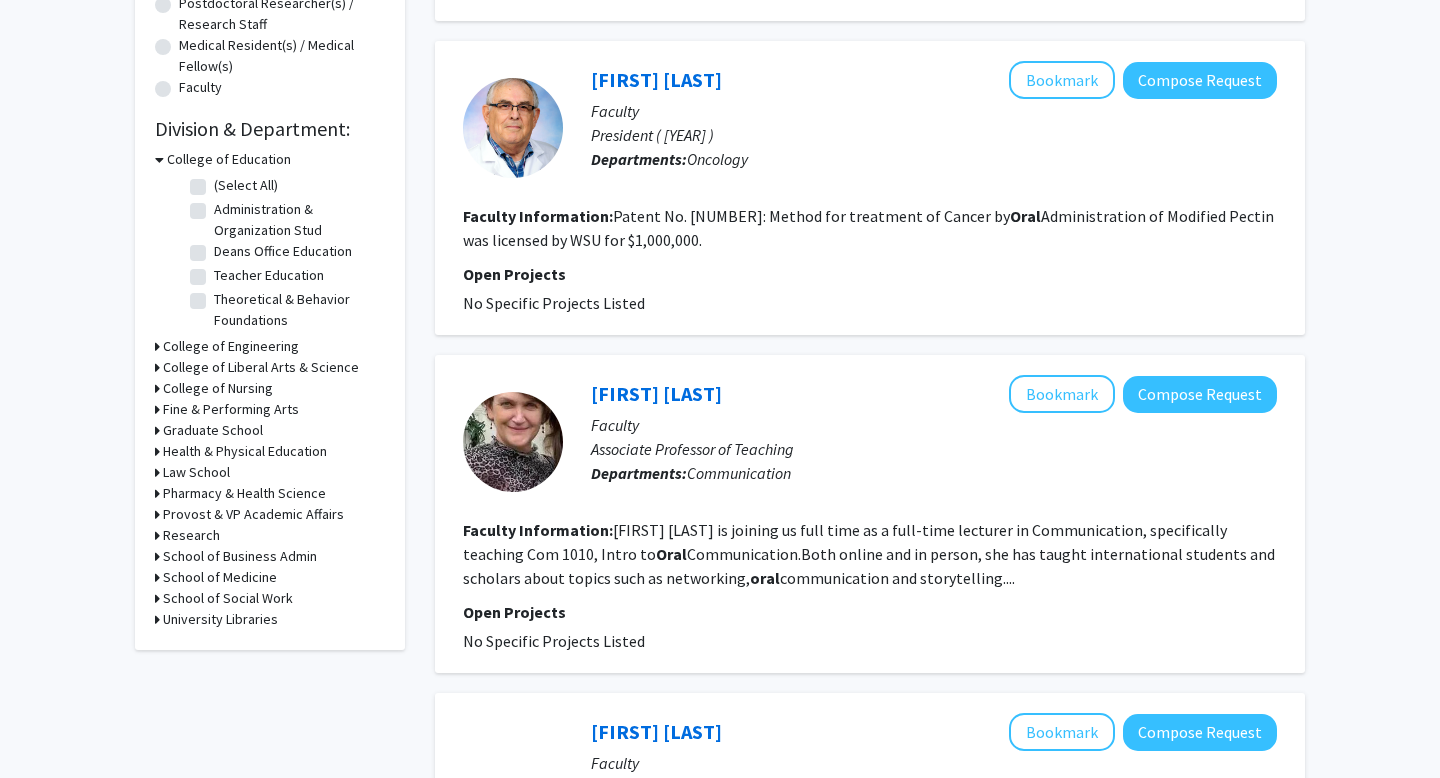 scroll, scrollTop: 485, scrollLeft: 0, axis: vertical 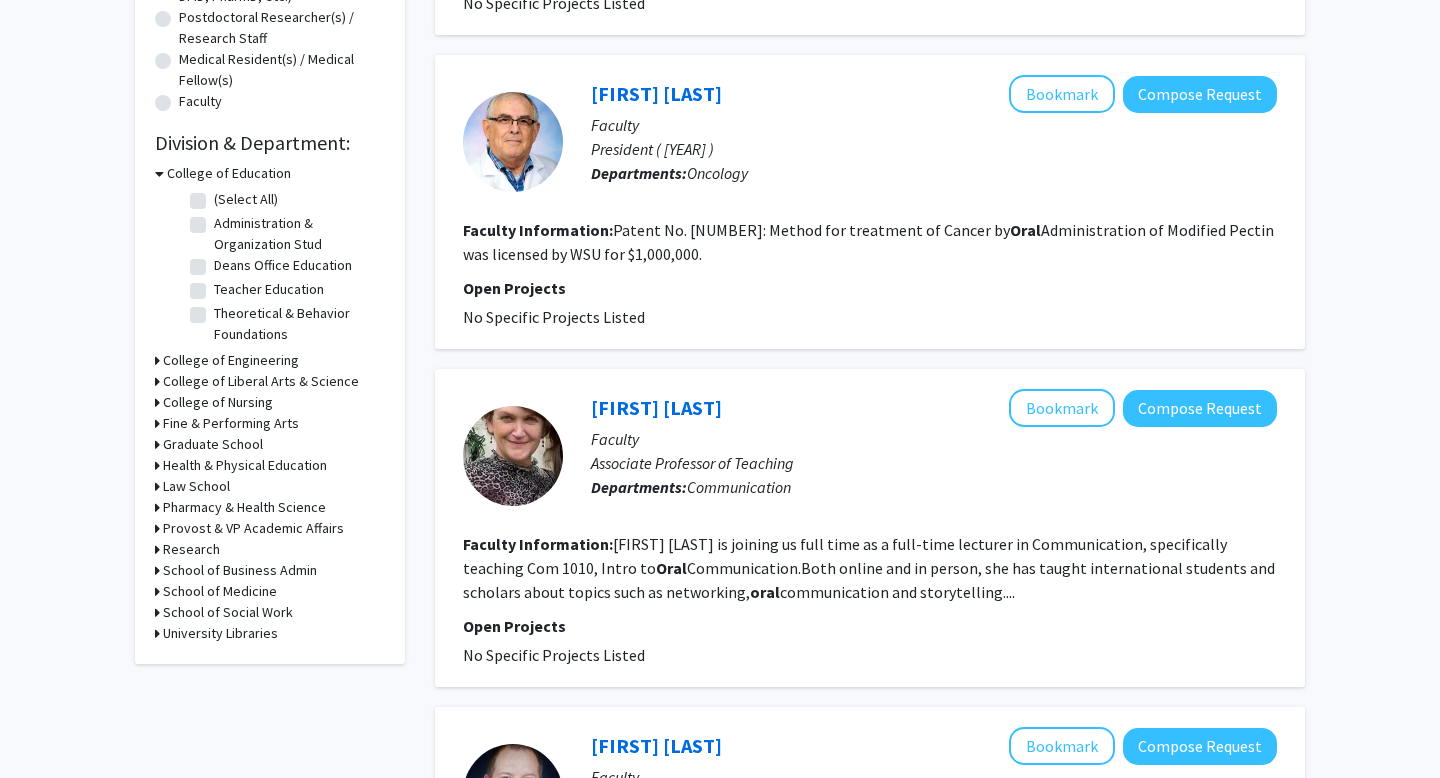 drag, startPoint x: 910, startPoint y: 228, endPoint x: 989, endPoint y: 231, distance: 79.05694 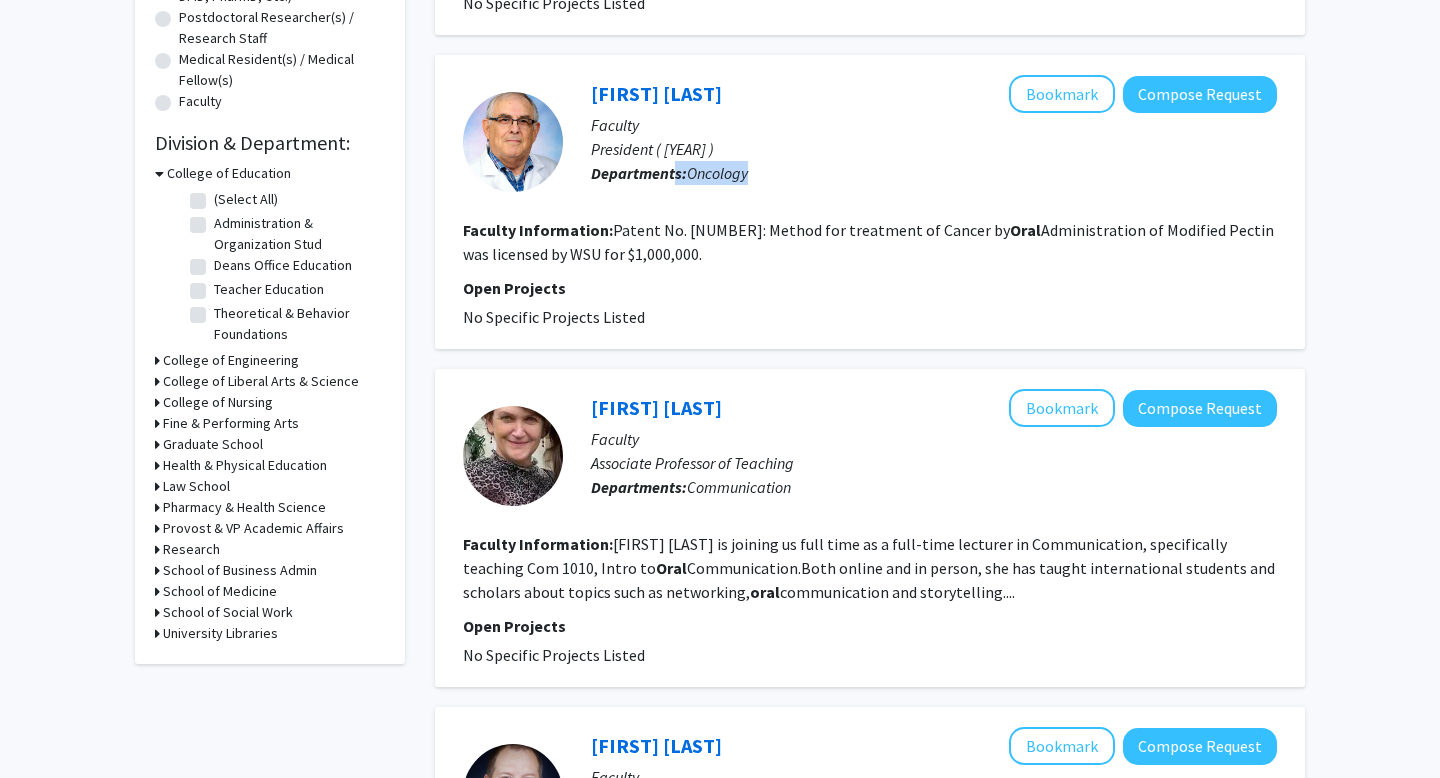 drag, startPoint x: 676, startPoint y: 171, endPoint x: 855, endPoint y: 168, distance: 179.02513 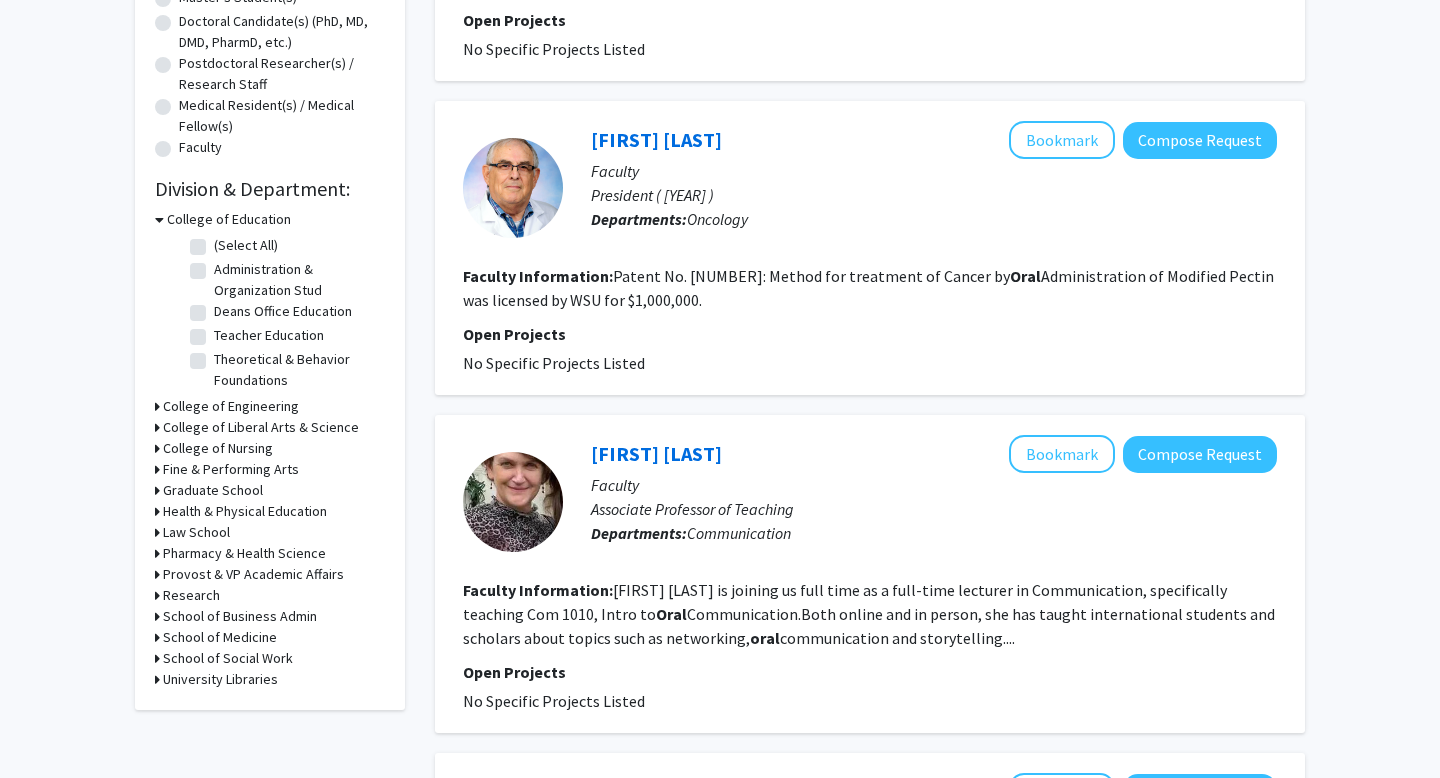scroll, scrollTop: 431, scrollLeft: 0, axis: vertical 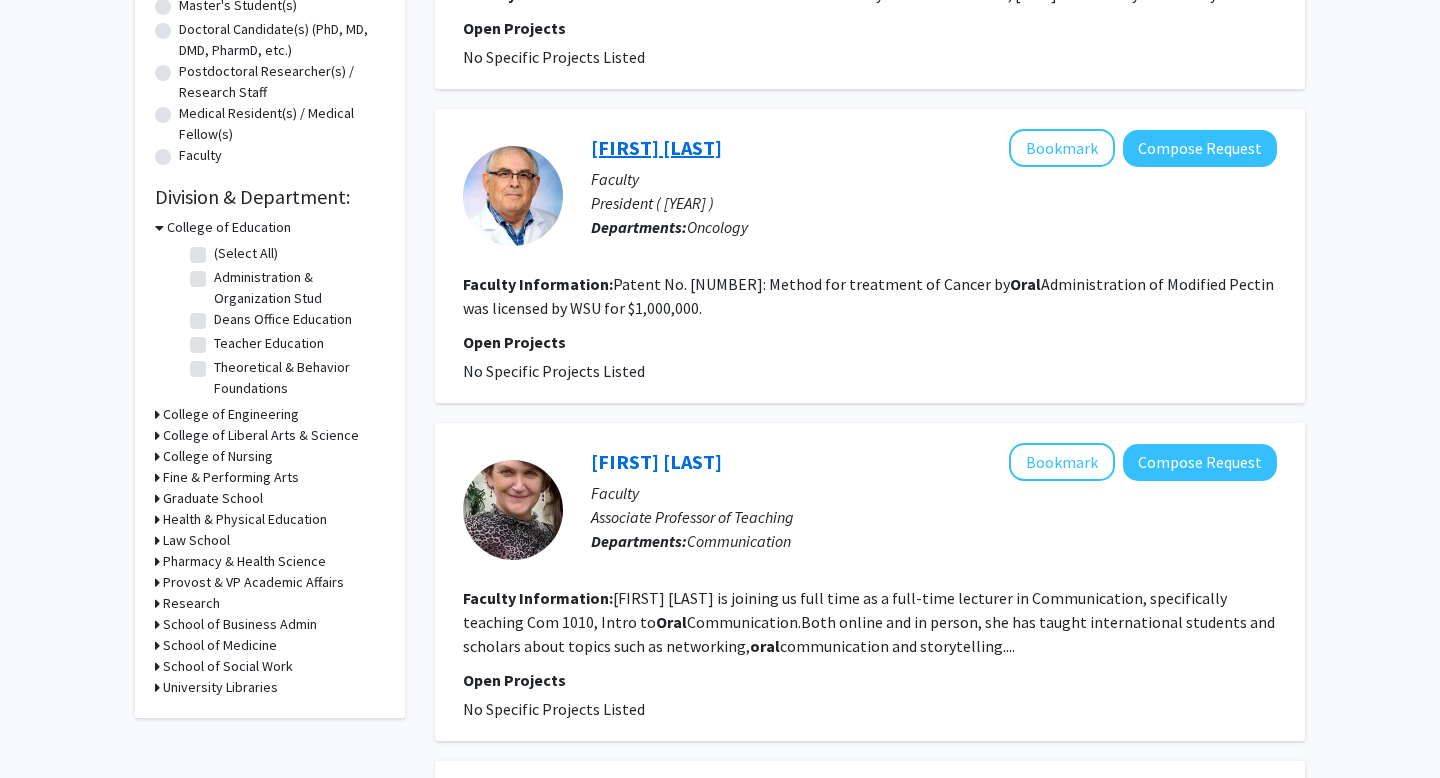 click on "[FIRST] [LAST]" 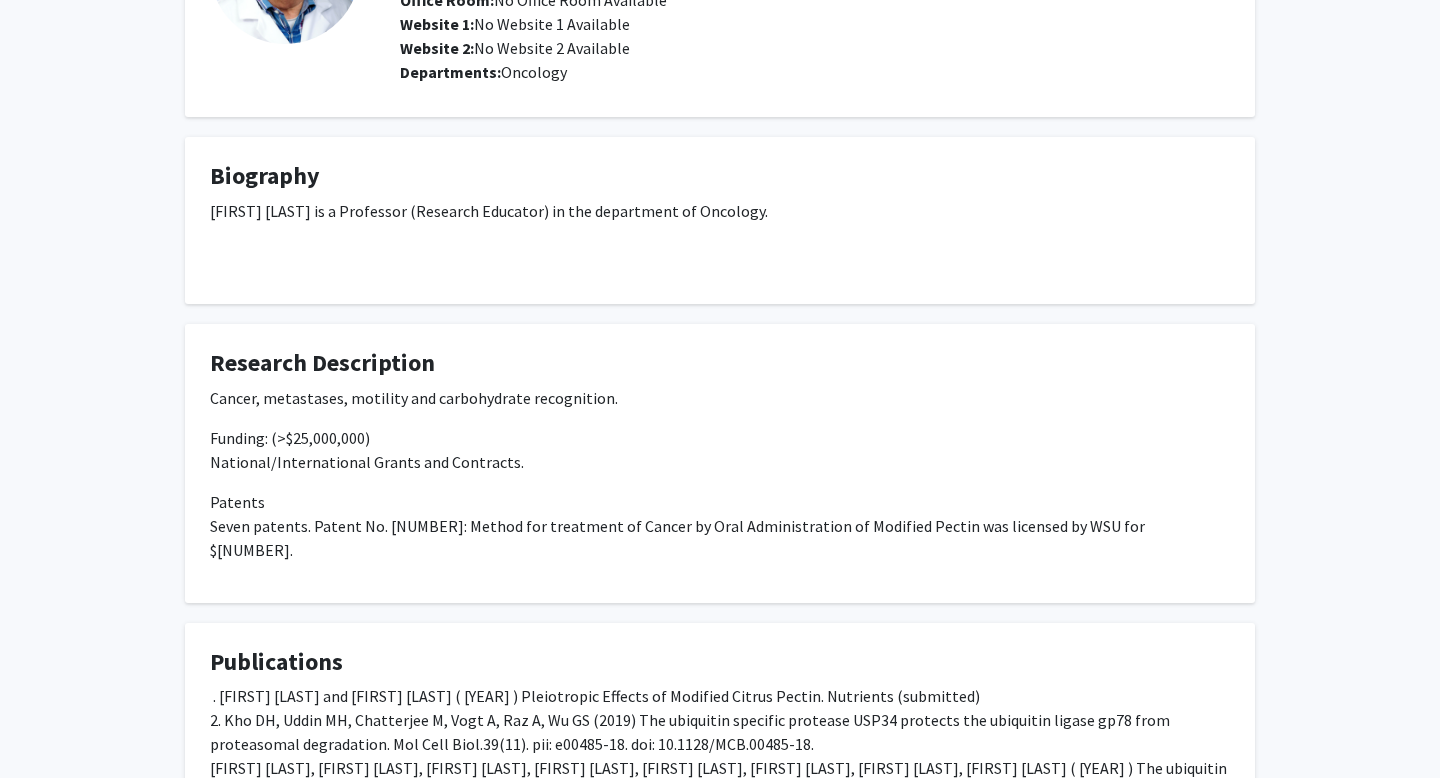 scroll, scrollTop: 253, scrollLeft: 0, axis: vertical 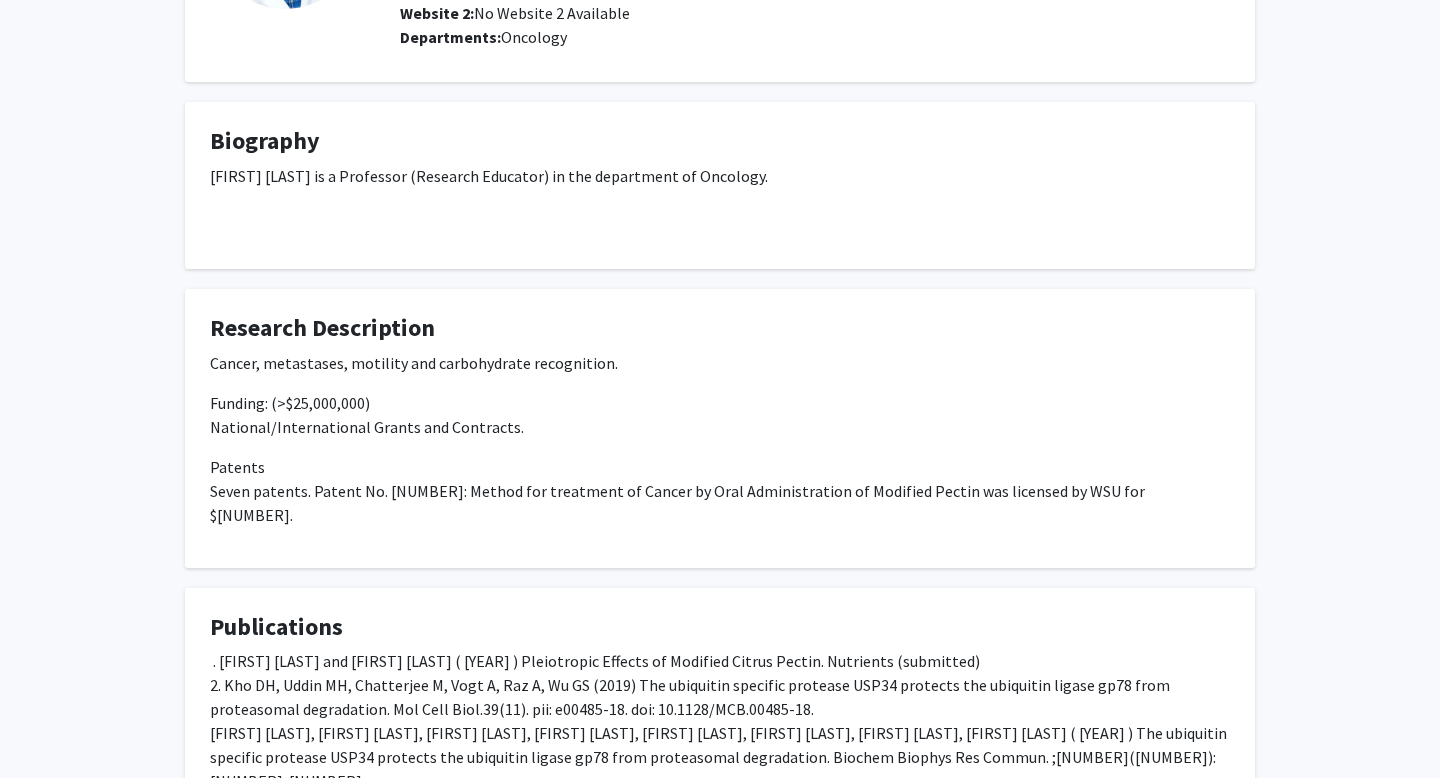 drag, startPoint x: 477, startPoint y: 495, endPoint x: 649, endPoint y: 490, distance: 172.07266 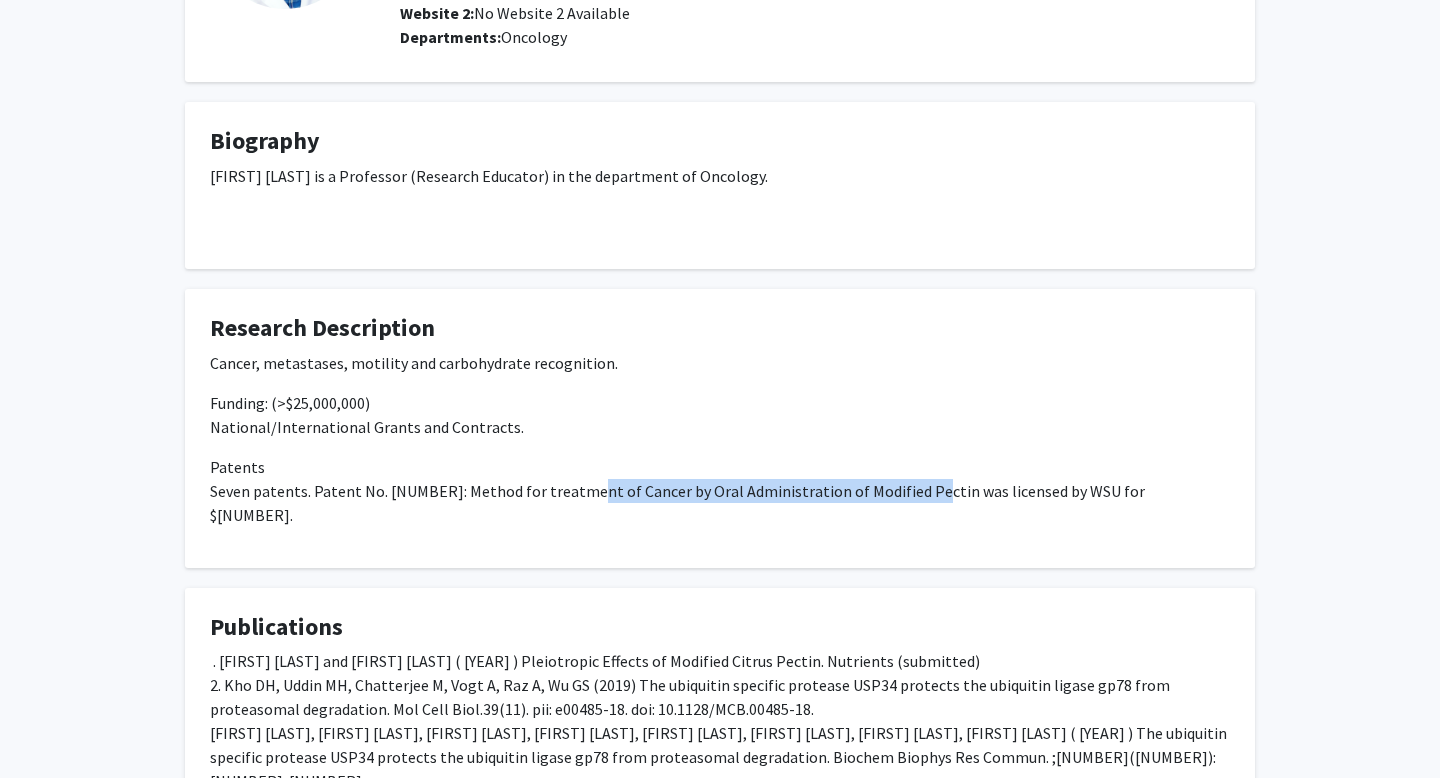 drag, startPoint x: 587, startPoint y: 490, endPoint x: 908, endPoint y: 500, distance: 321.15573 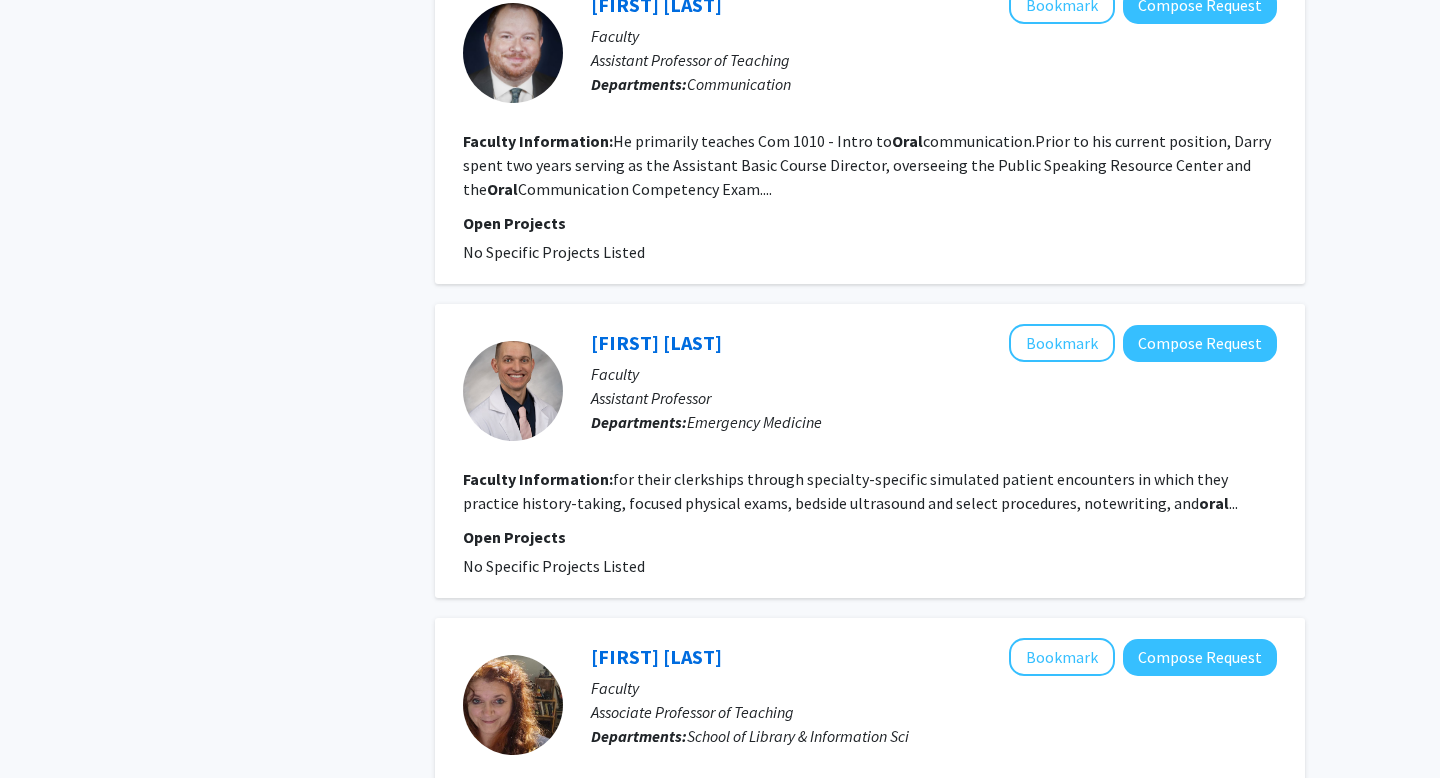 scroll, scrollTop: 0, scrollLeft: 0, axis: both 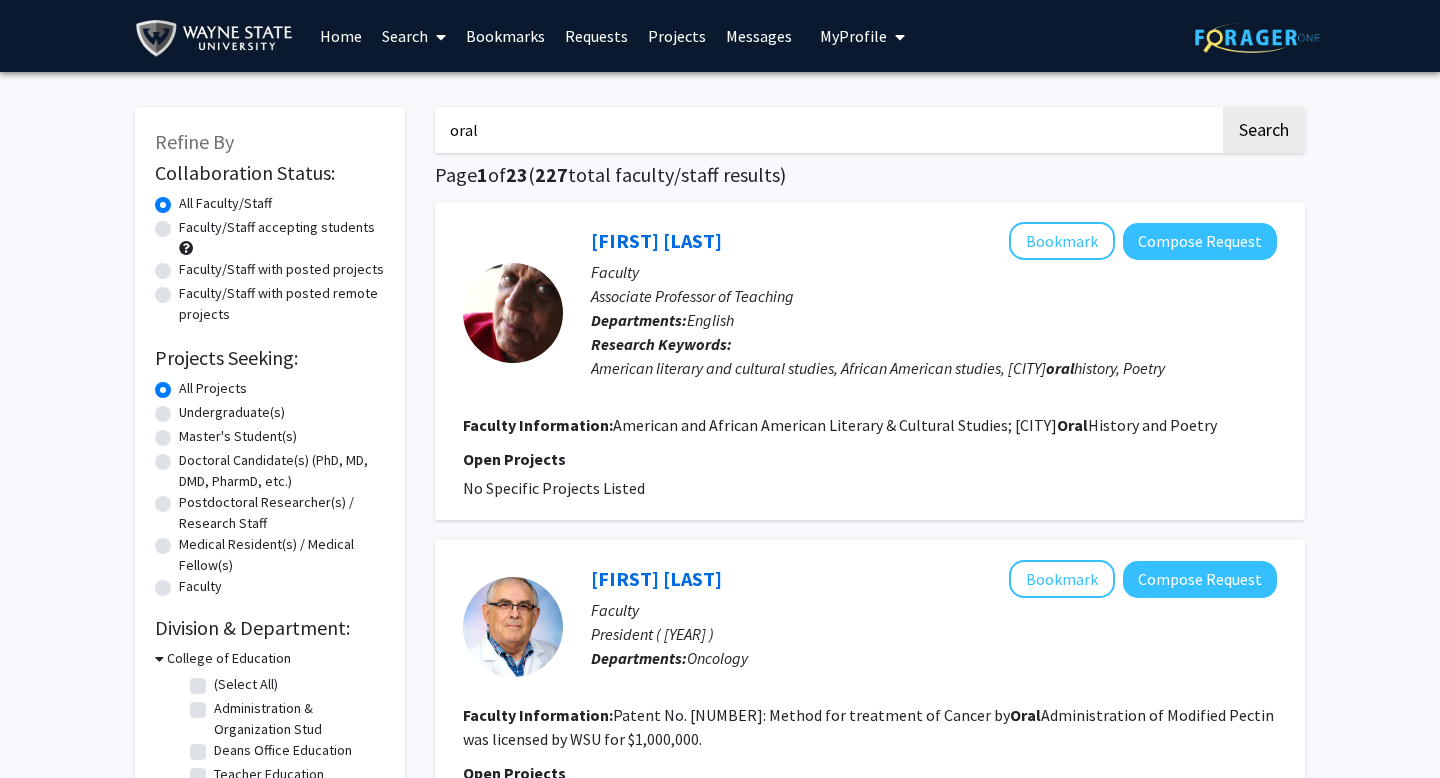 click on "oral" at bounding box center [827, 130] 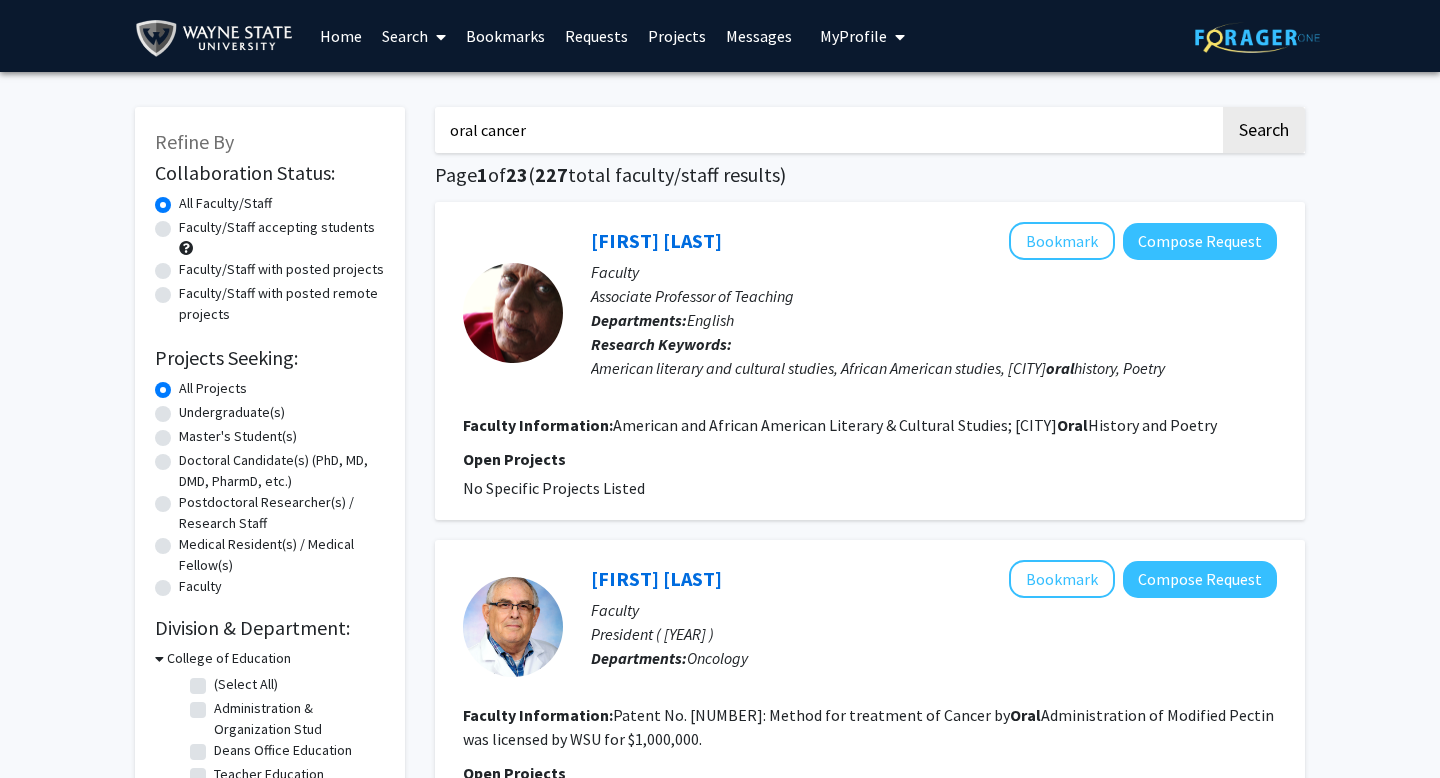 type on "oral cancer" 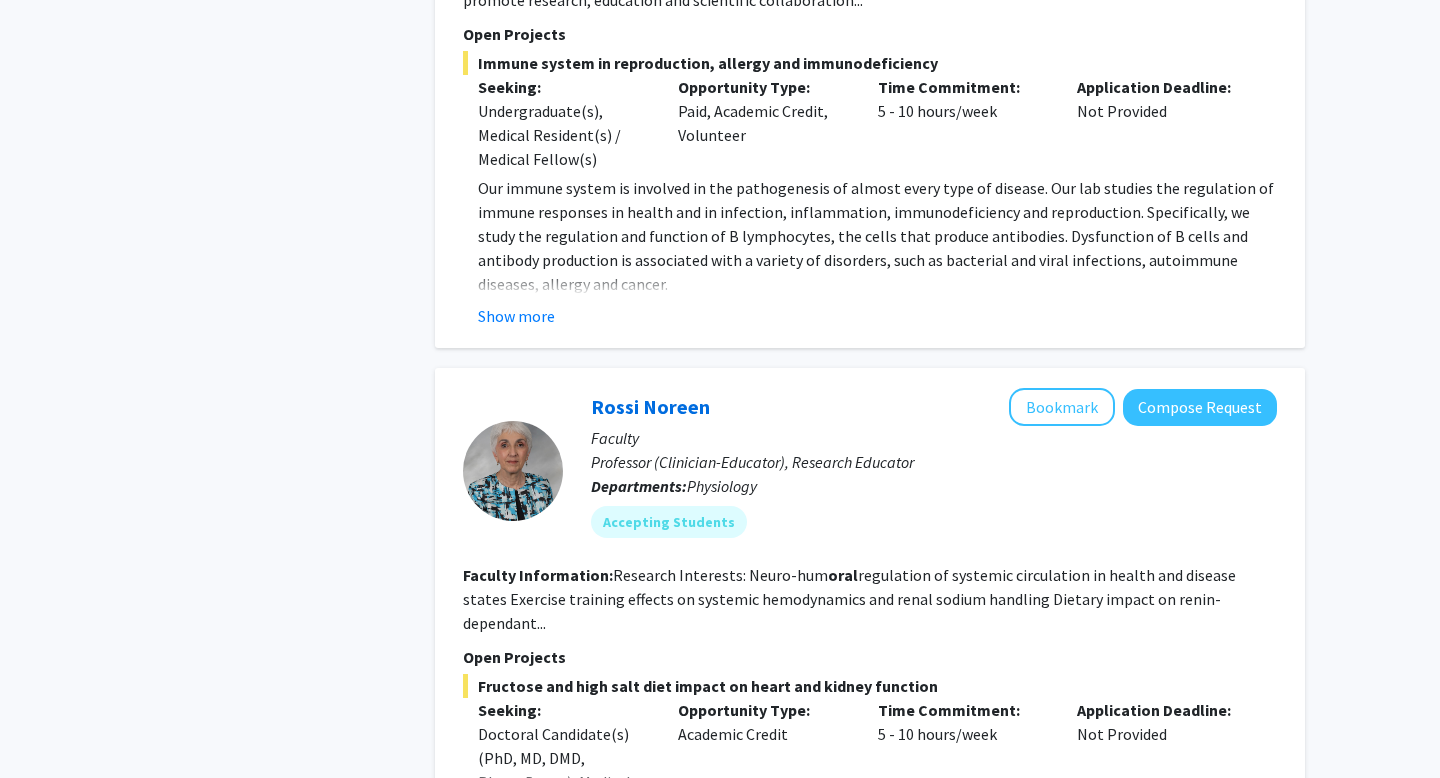 scroll, scrollTop: 1832, scrollLeft: 0, axis: vertical 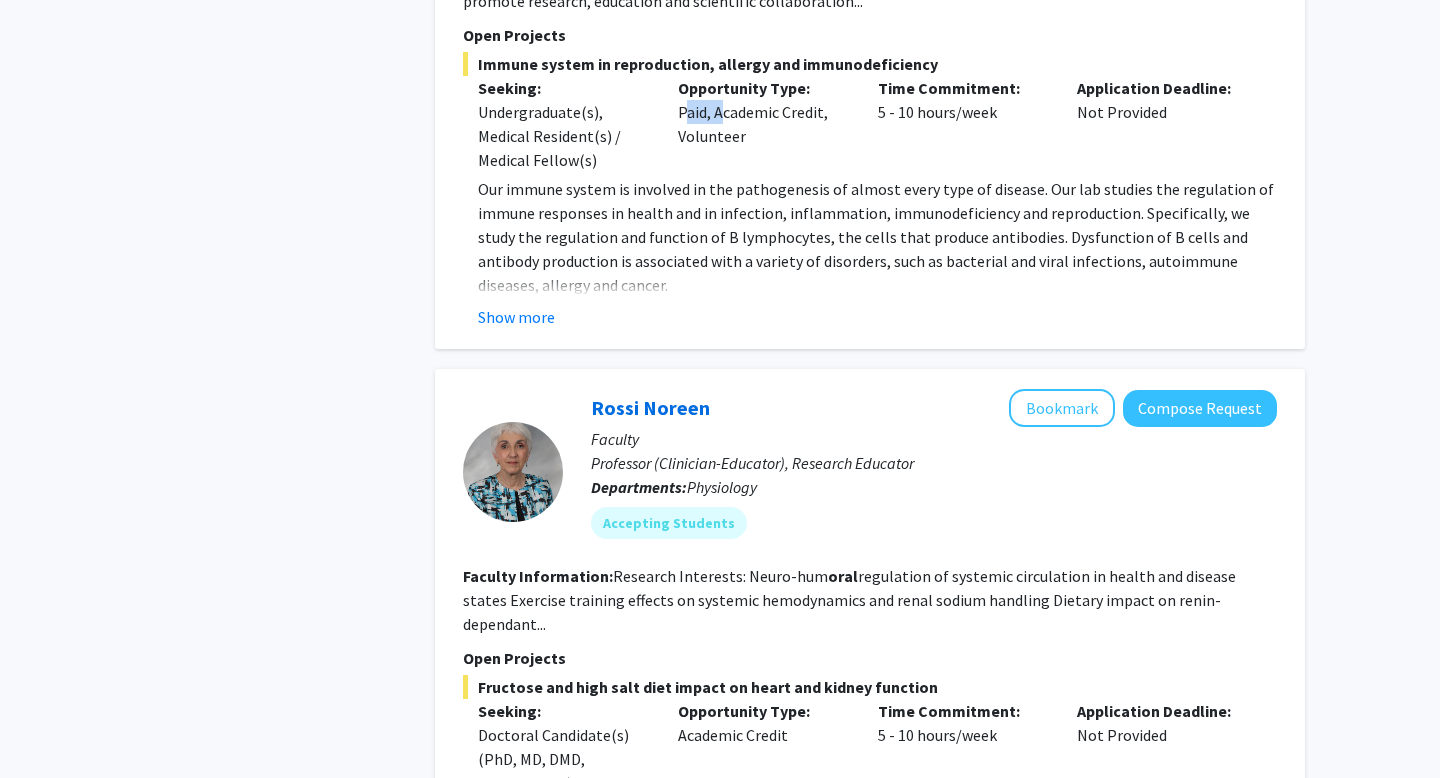 drag, startPoint x: 670, startPoint y: 110, endPoint x: 715, endPoint y: 108, distance: 45.044422 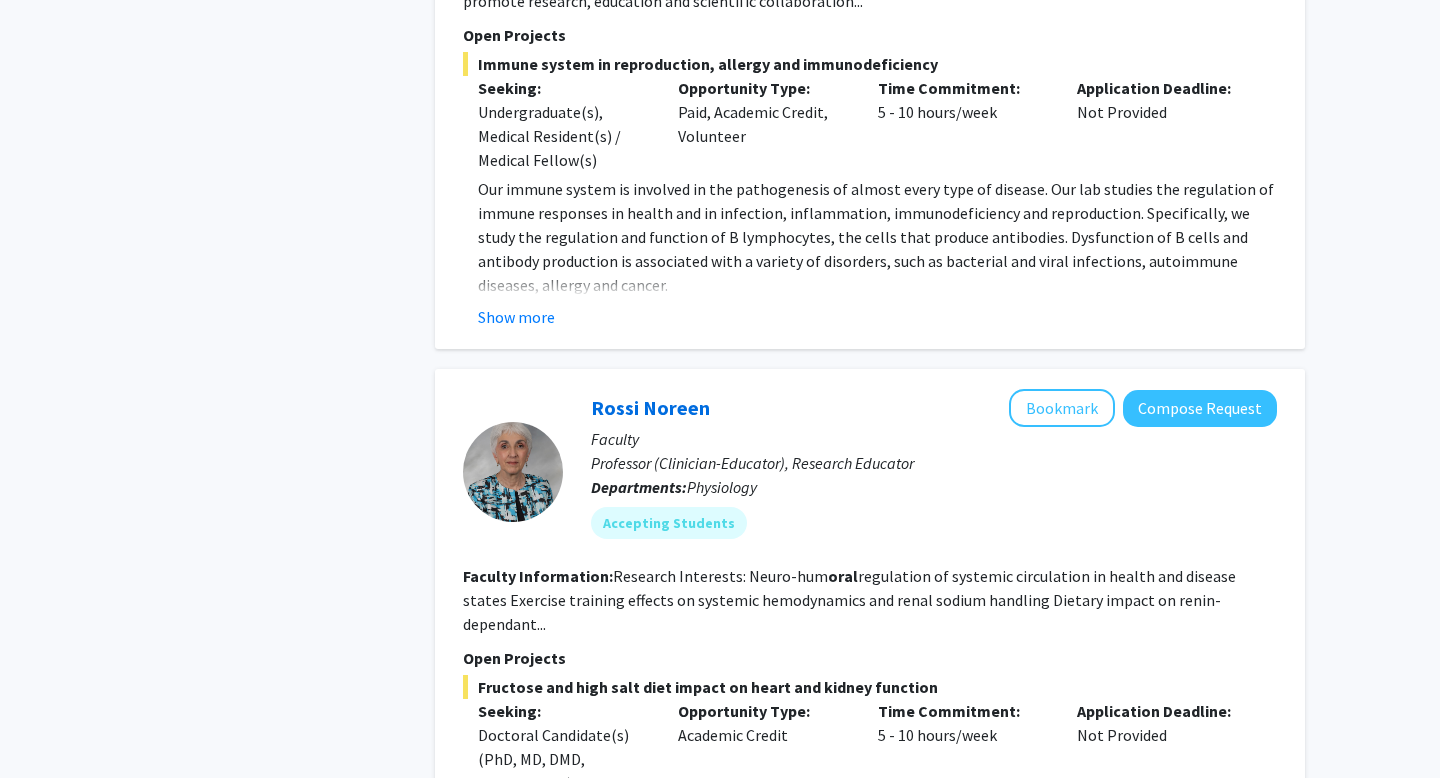 click on "Professor (Clinician-Educator), Research Educator" 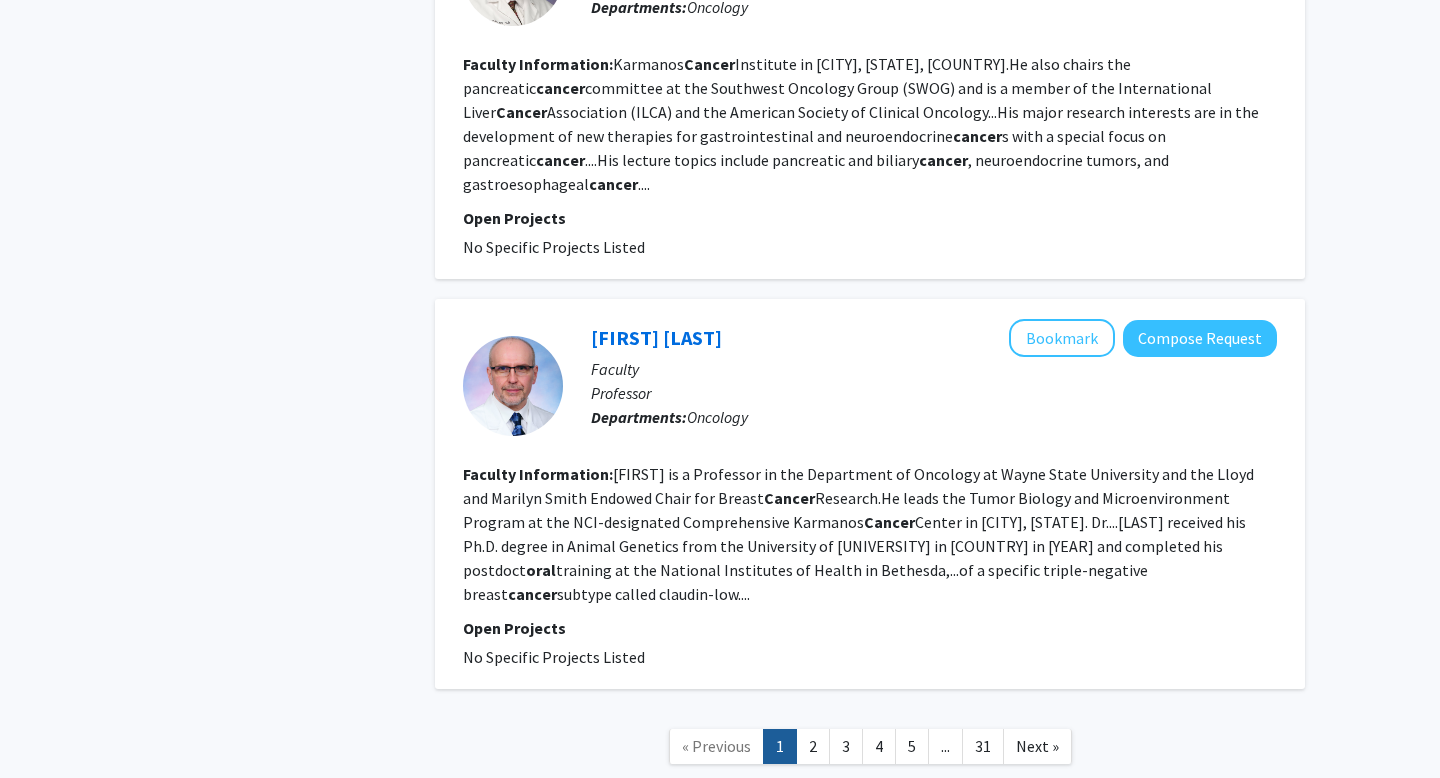 scroll, scrollTop: 4092, scrollLeft: 0, axis: vertical 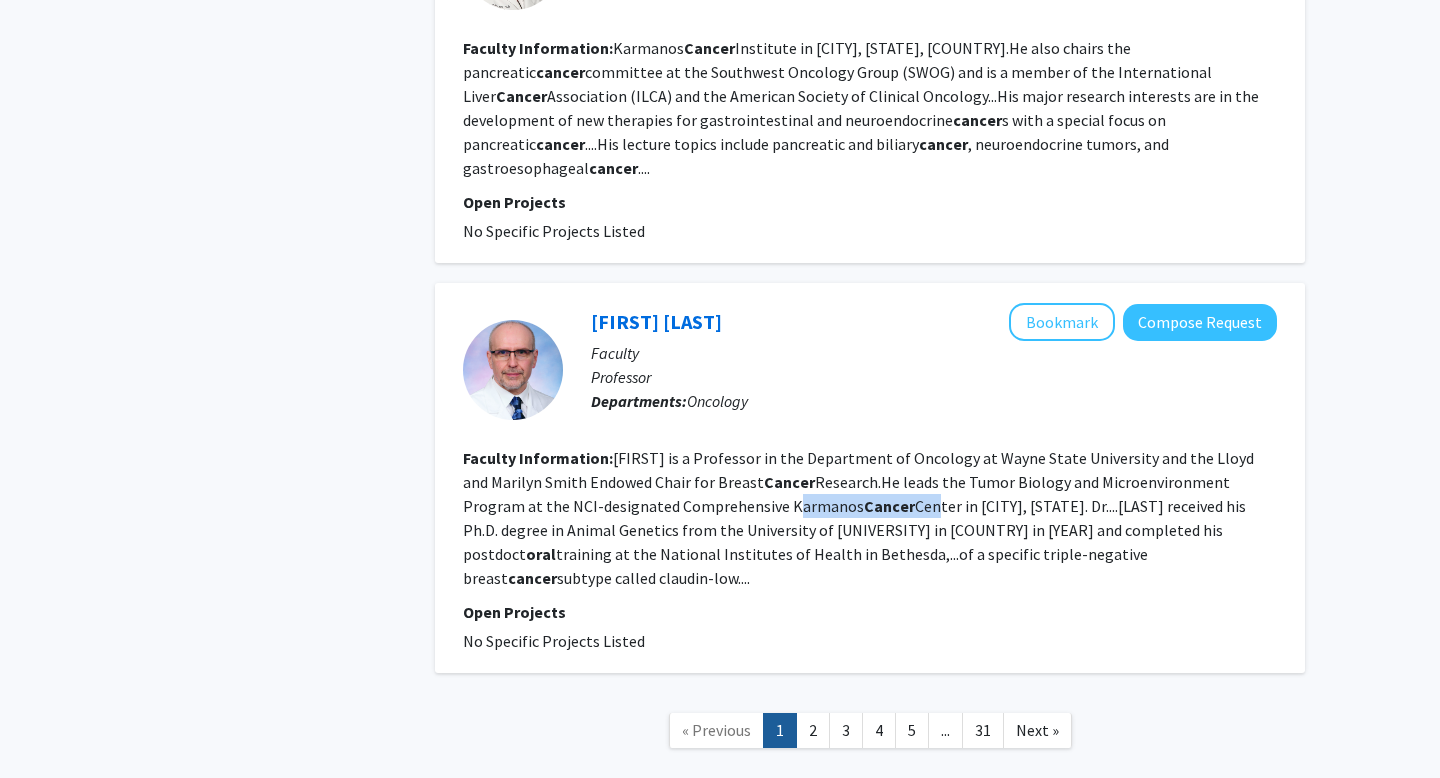 drag, startPoint x: 702, startPoint y: 449, endPoint x: 843, endPoint y: 455, distance: 141.12761 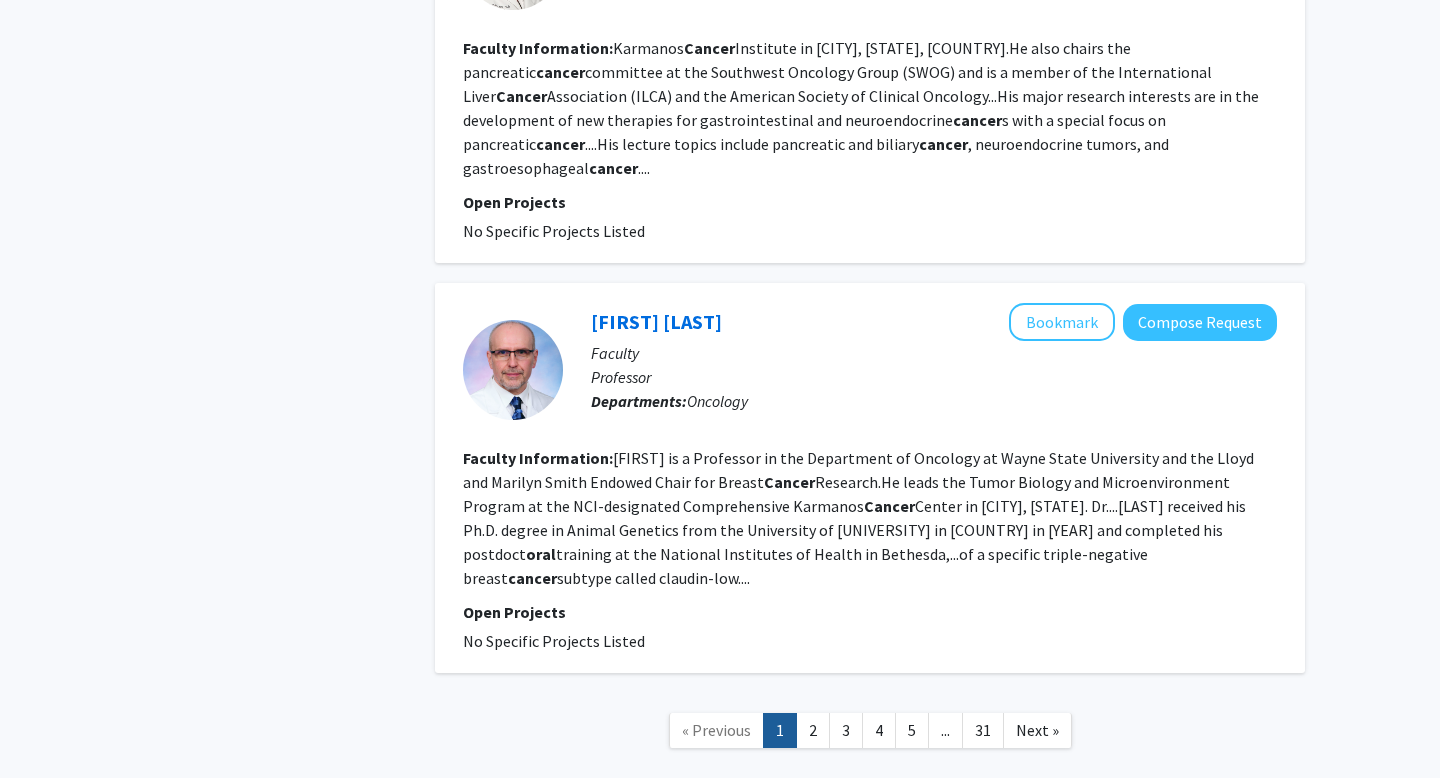 click on "[FIRST] is a Professor in the Department of Oncology at Wayne State University and the Lloyd and Marilyn Smith Endowed Chair for Breast Cancer Research.He leads the Tumor Biology and Microenvironment Program at the NCI-designated Comprehensive Karmanos Cancer Center in Detroit, [STATE]. [FIRST] received his Ph.D. degree in Animal Genetics from the University of Halle-Wittenberg in Germany in 1995 and completed his postdoct oral training at the National Institutes of Health in Bethesda,...of a specific triple-negative breast cancer subtype called claudin-low...." 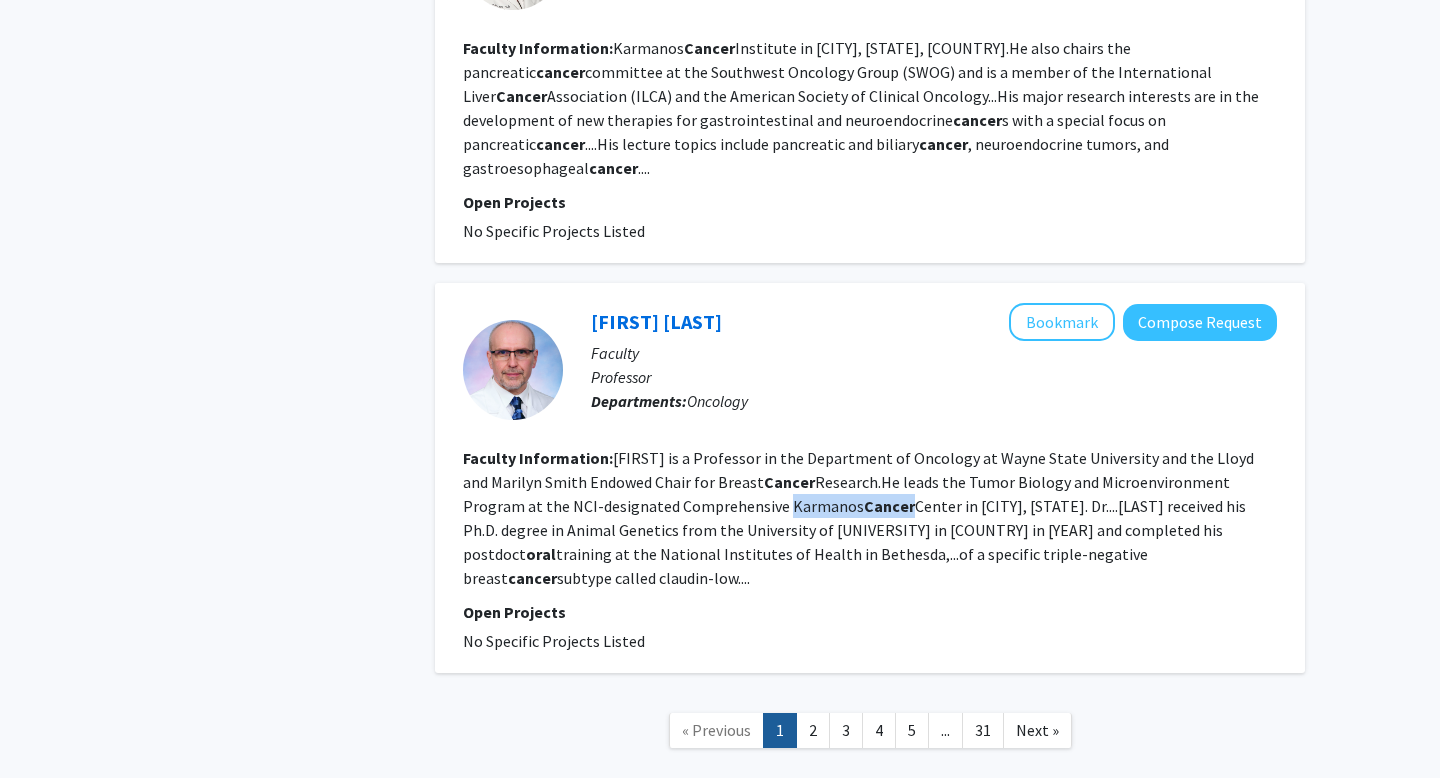 drag, startPoint x: 695, startPoint y: 451, endPoint x: 820, endPoint y: 447, distance: 125.06398 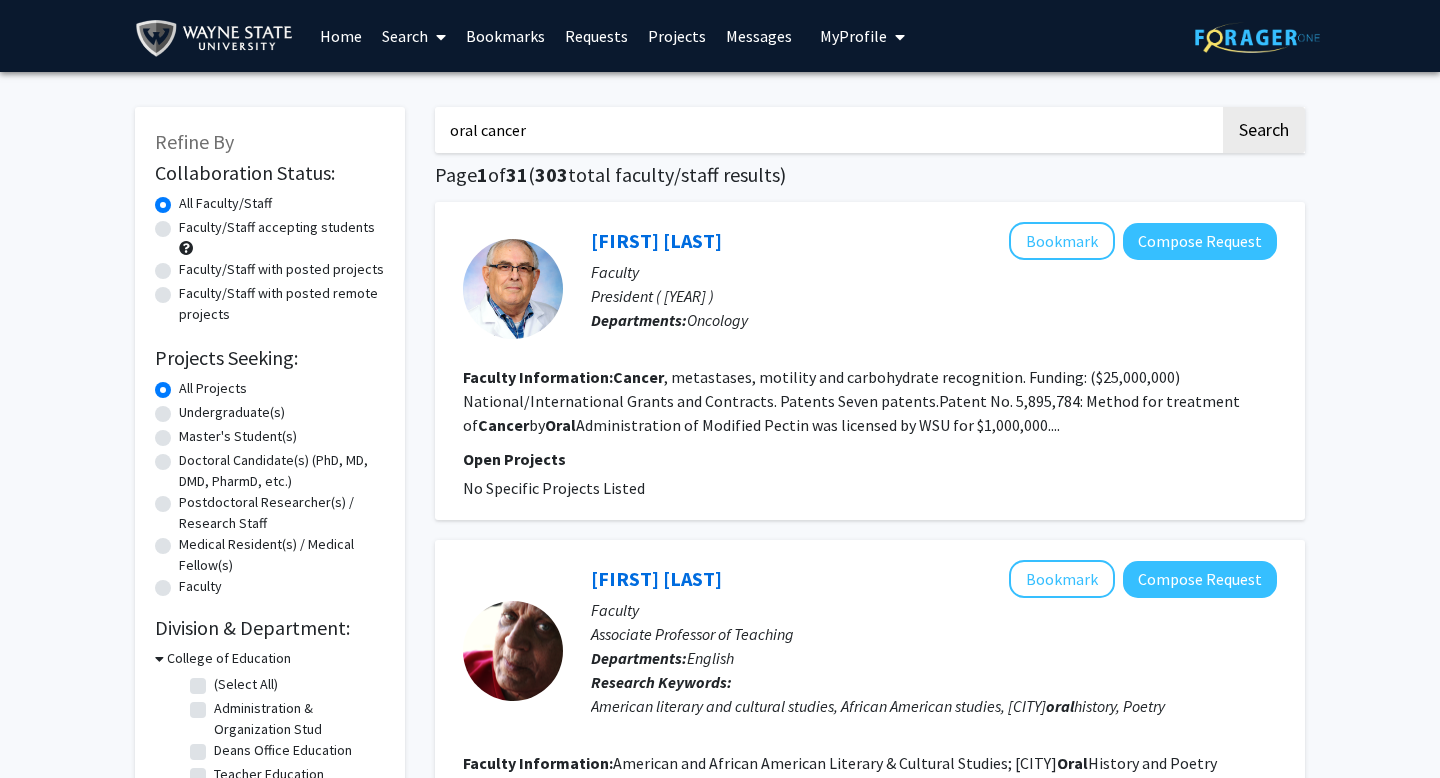 scroll, scrollTop: 619, scrollLeft: 0, axis: vertical 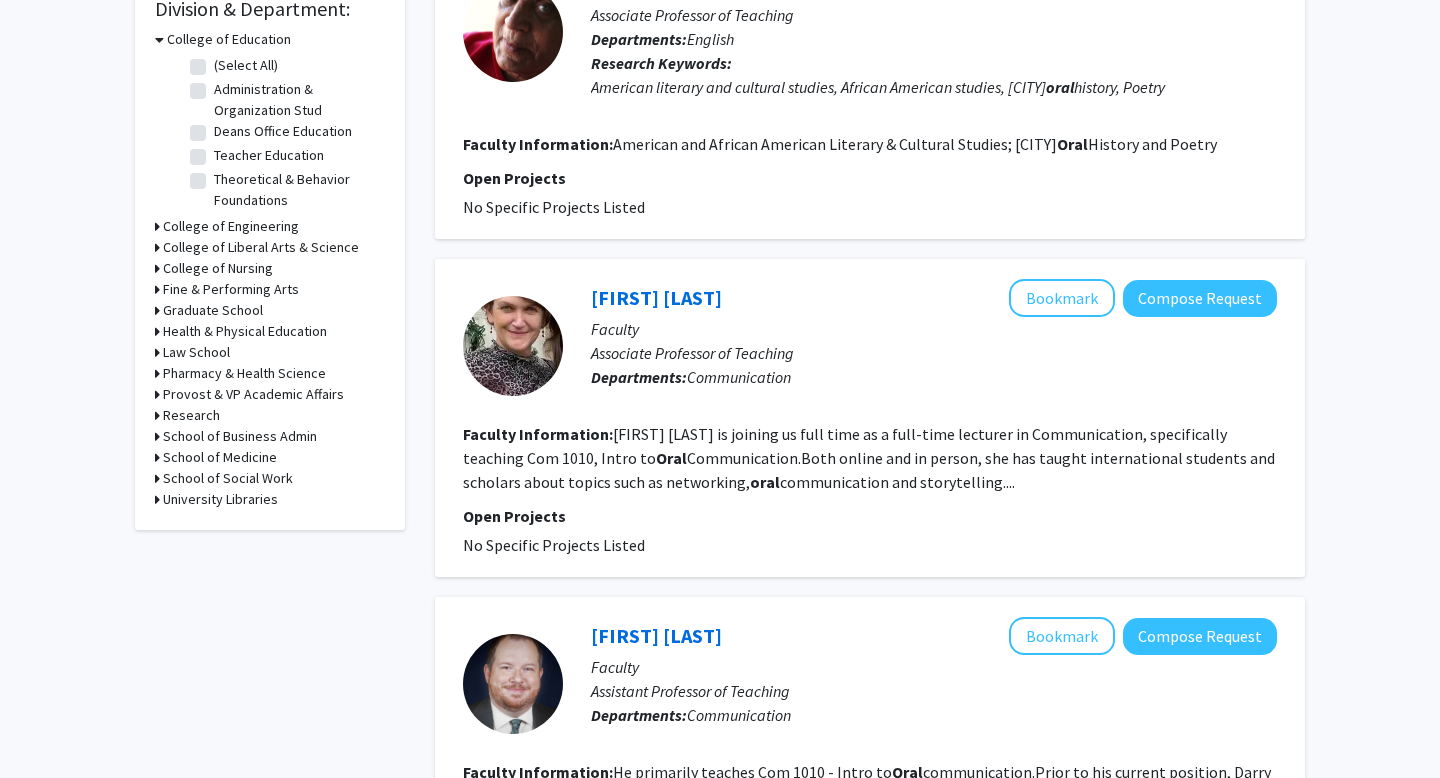click on "Fine & Performing Arts" at bounding box center [231, 289] 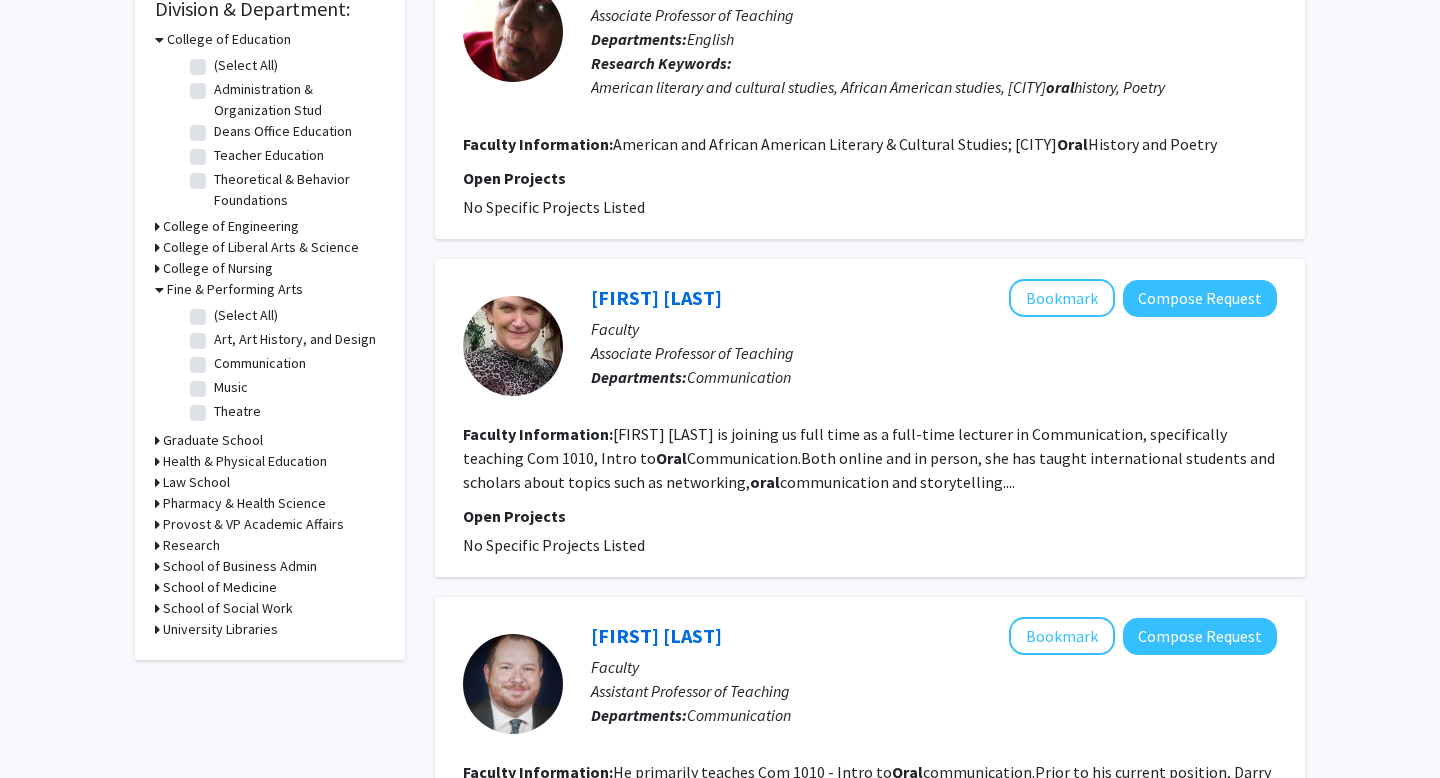click on "Fine & Performing Arts" at bounding box center [235, 289] 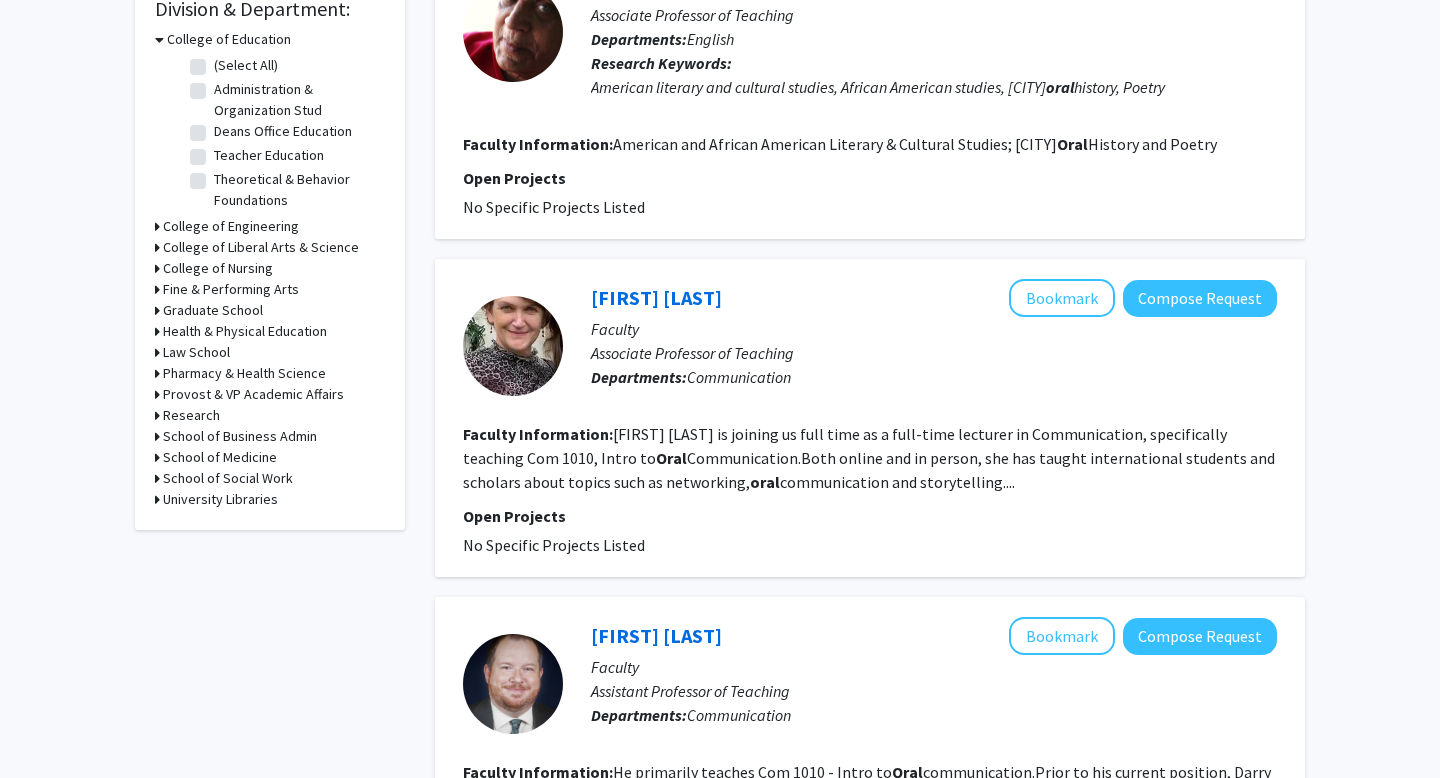 click on "College of Liberal Arts & Science" at bounding box center [261, 247] 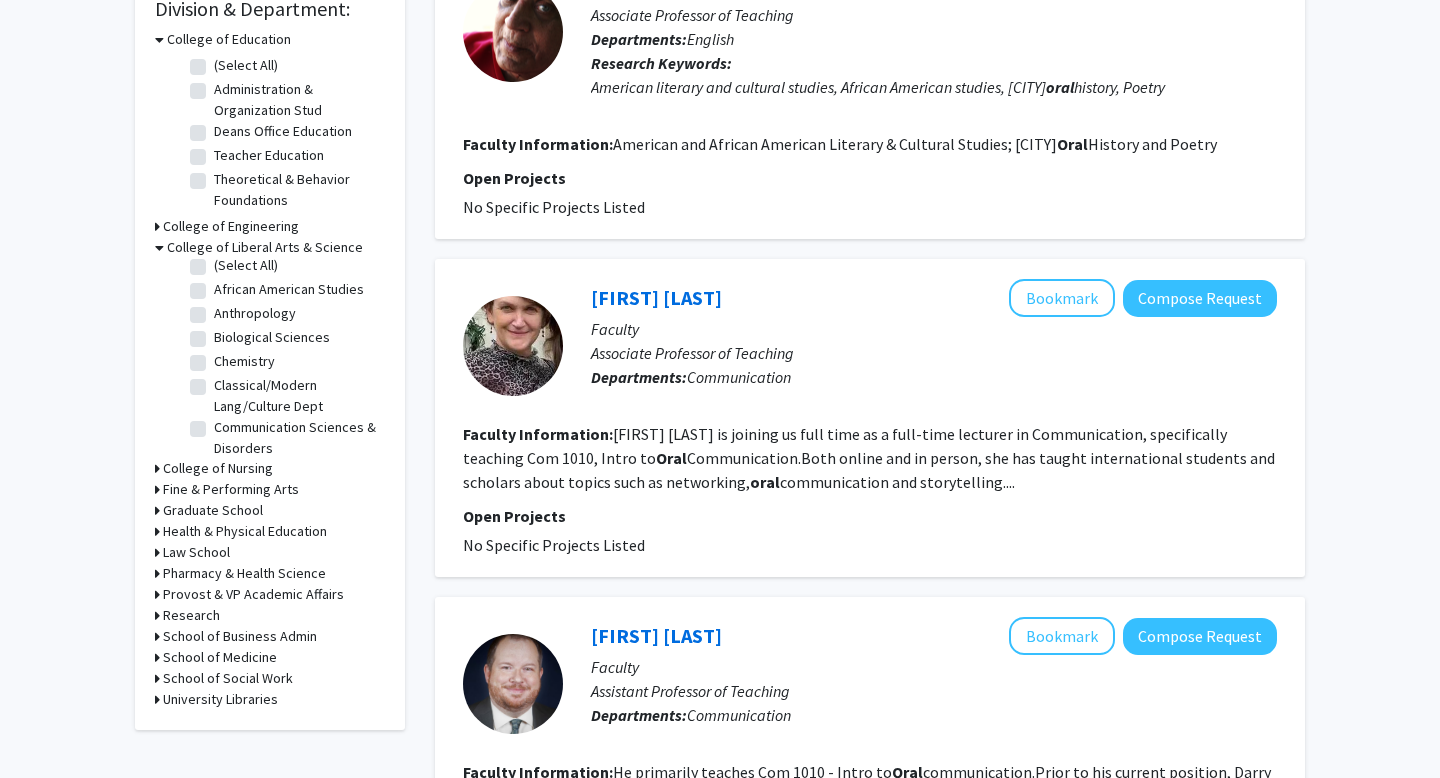 scroll, scrollTop: 0, scrollLeft: 0, axis: both 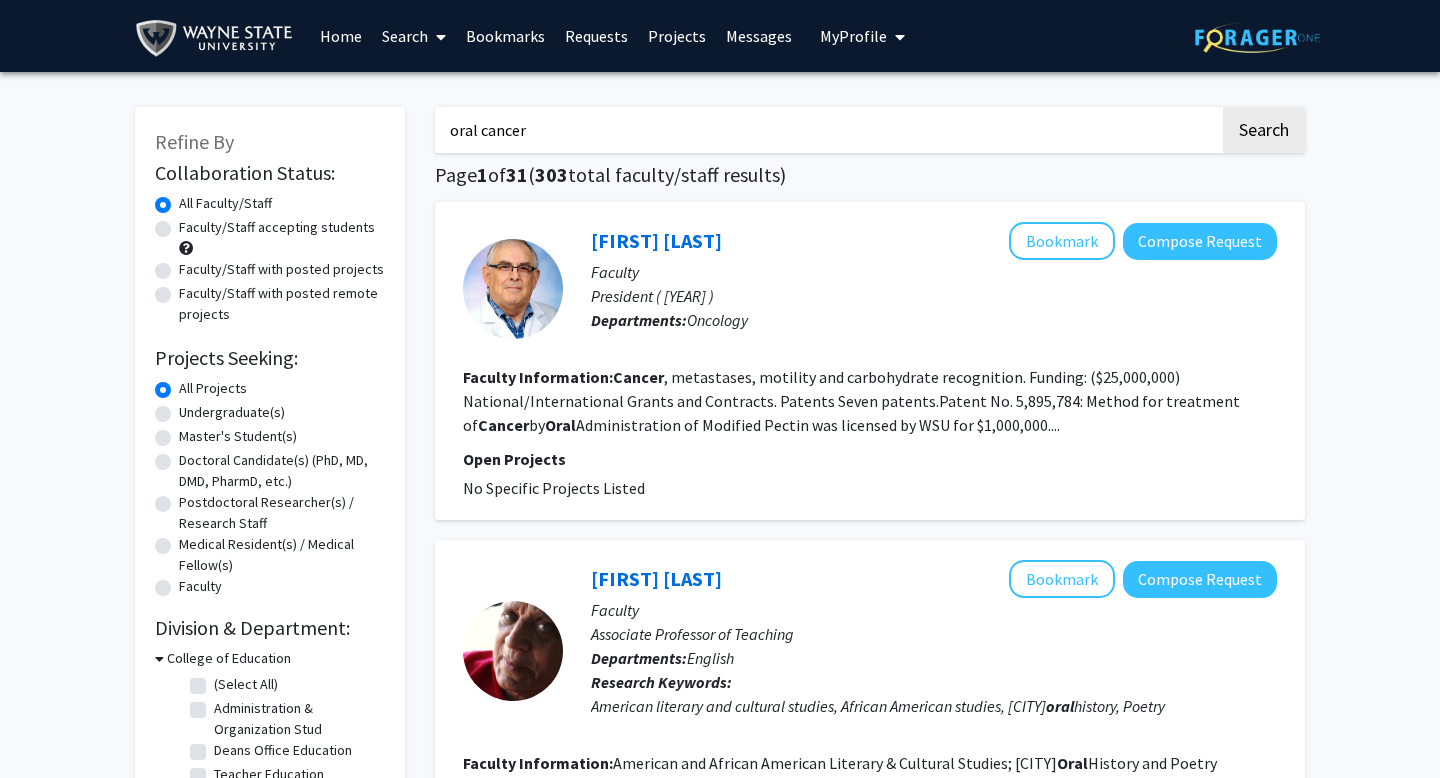 click on "Home" at bounding box center [341, 36] 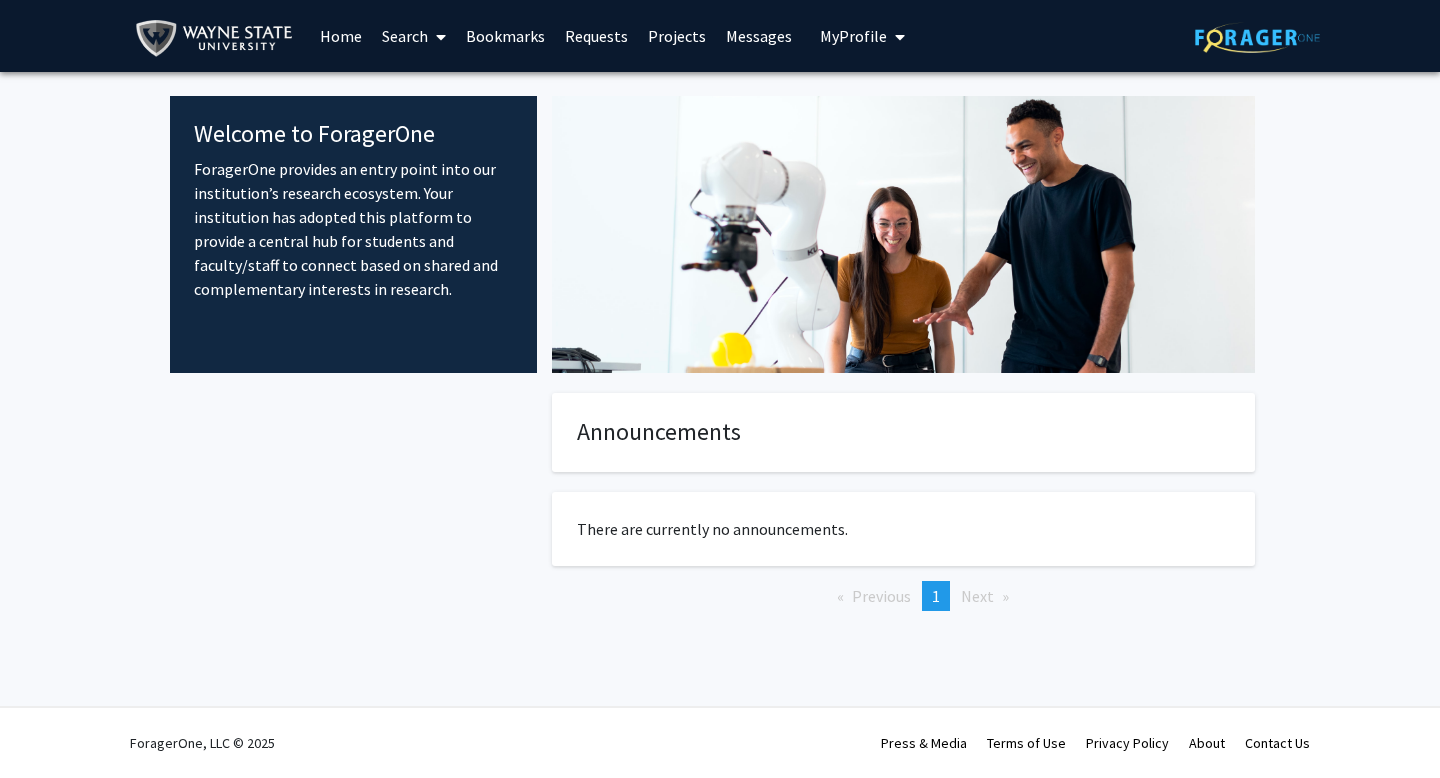 click on "Search" at bounding box center (414, 36) 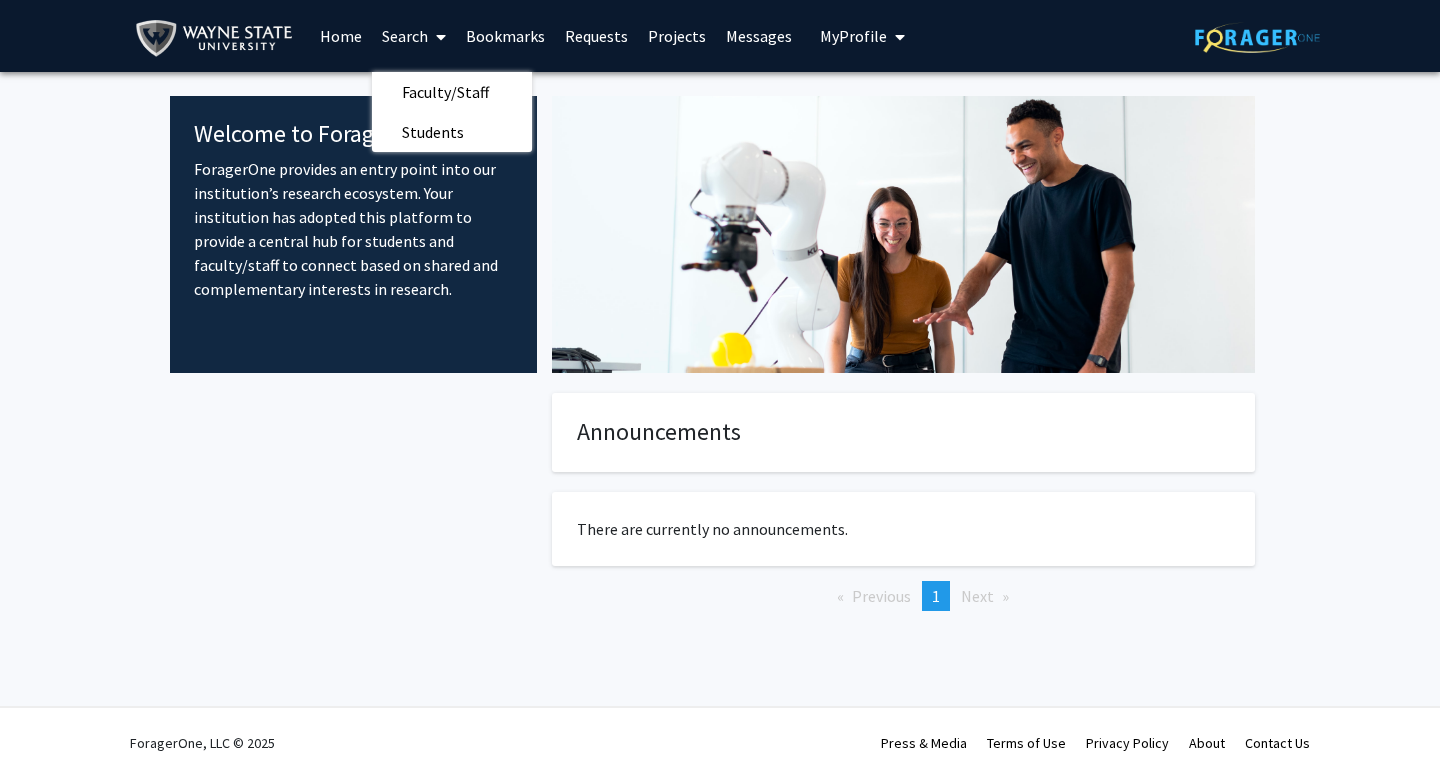 click on "Welcome to ForagerOne  ForagerOne provides an entry point into our institution’s research ecosystem. Your institution has adopted this platform to provide a central hub for students and faculty/staff to connect based on shared and complementary interests in research.  Announcements There are currently no announcements.  Previous  page  1 / 1  You're on page  1  Next  page" 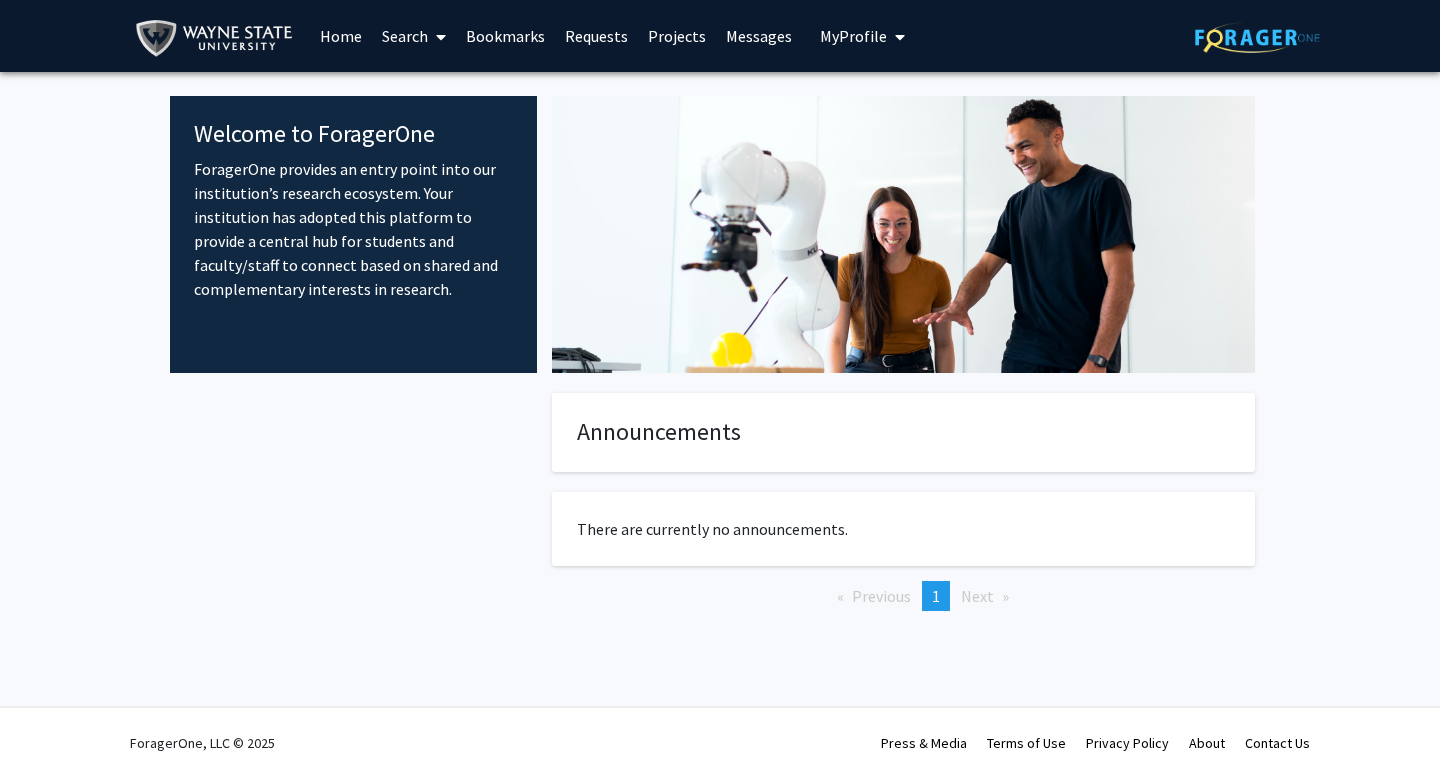 click on "Home" at bounding box center (341, 36) 